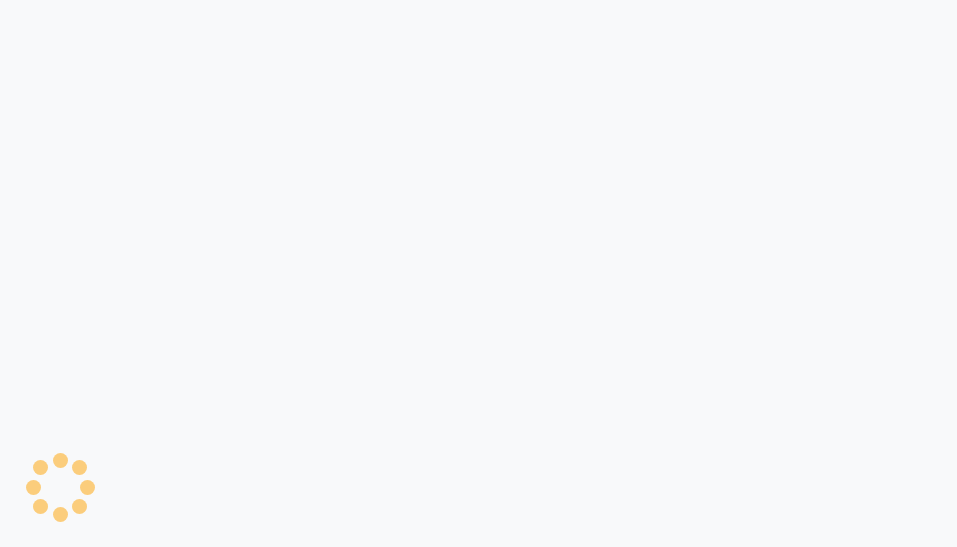 scroll, scrollTop: 0, scrollLeft: 0, axis: both 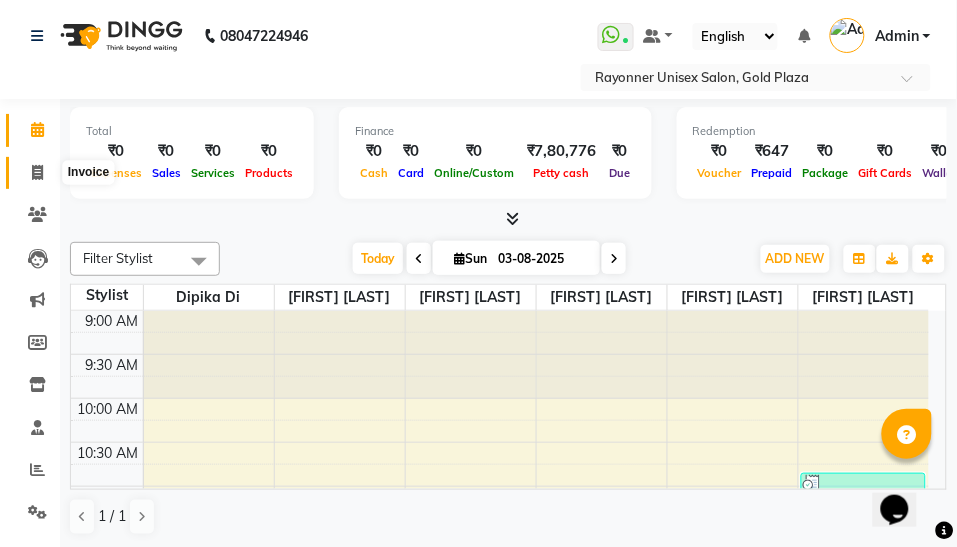 click 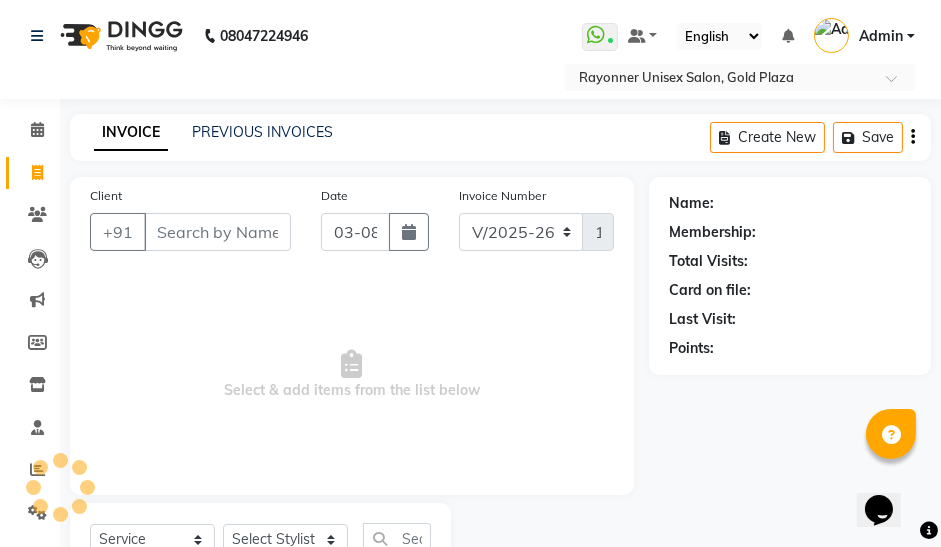 select on "P" 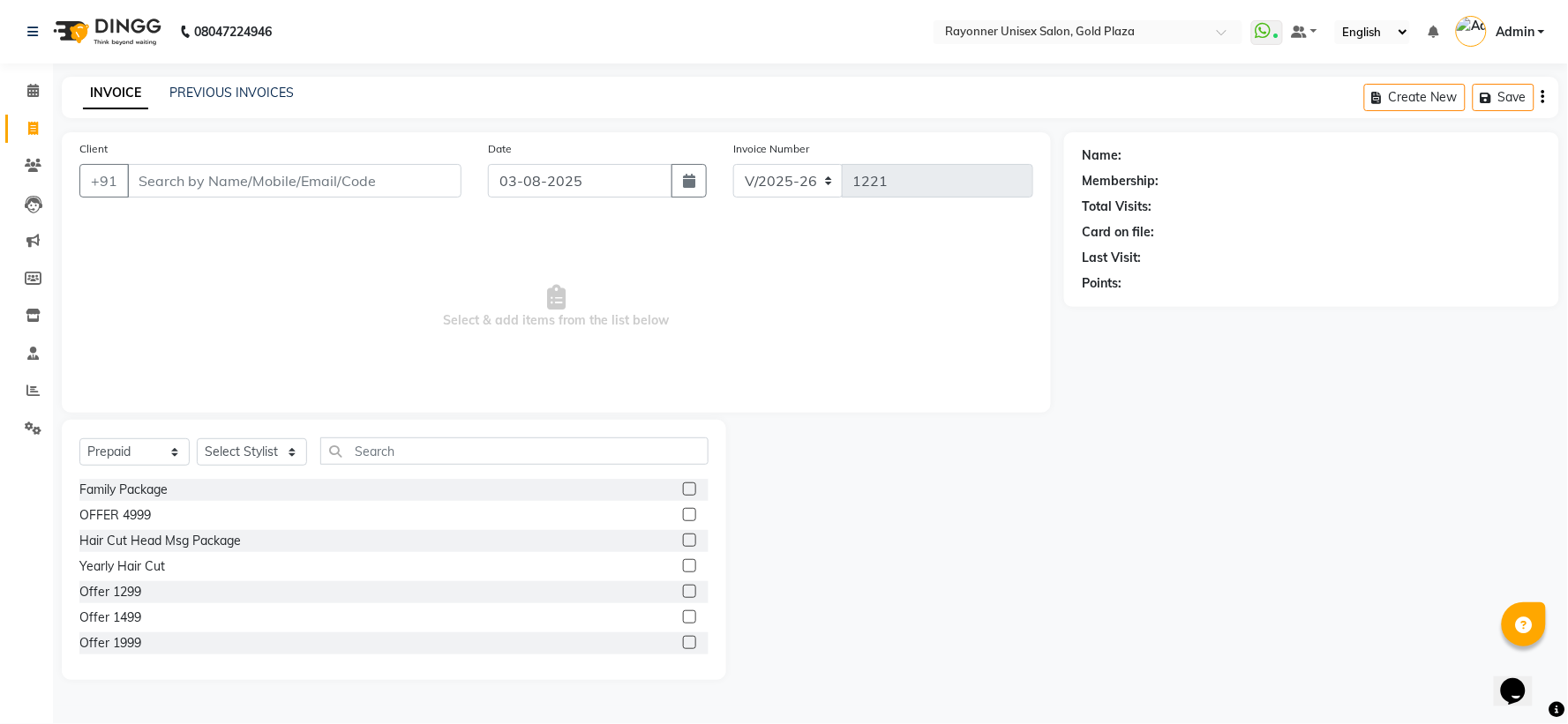click on "INVOICE PREVIOUS INVOICES Create New   Save" 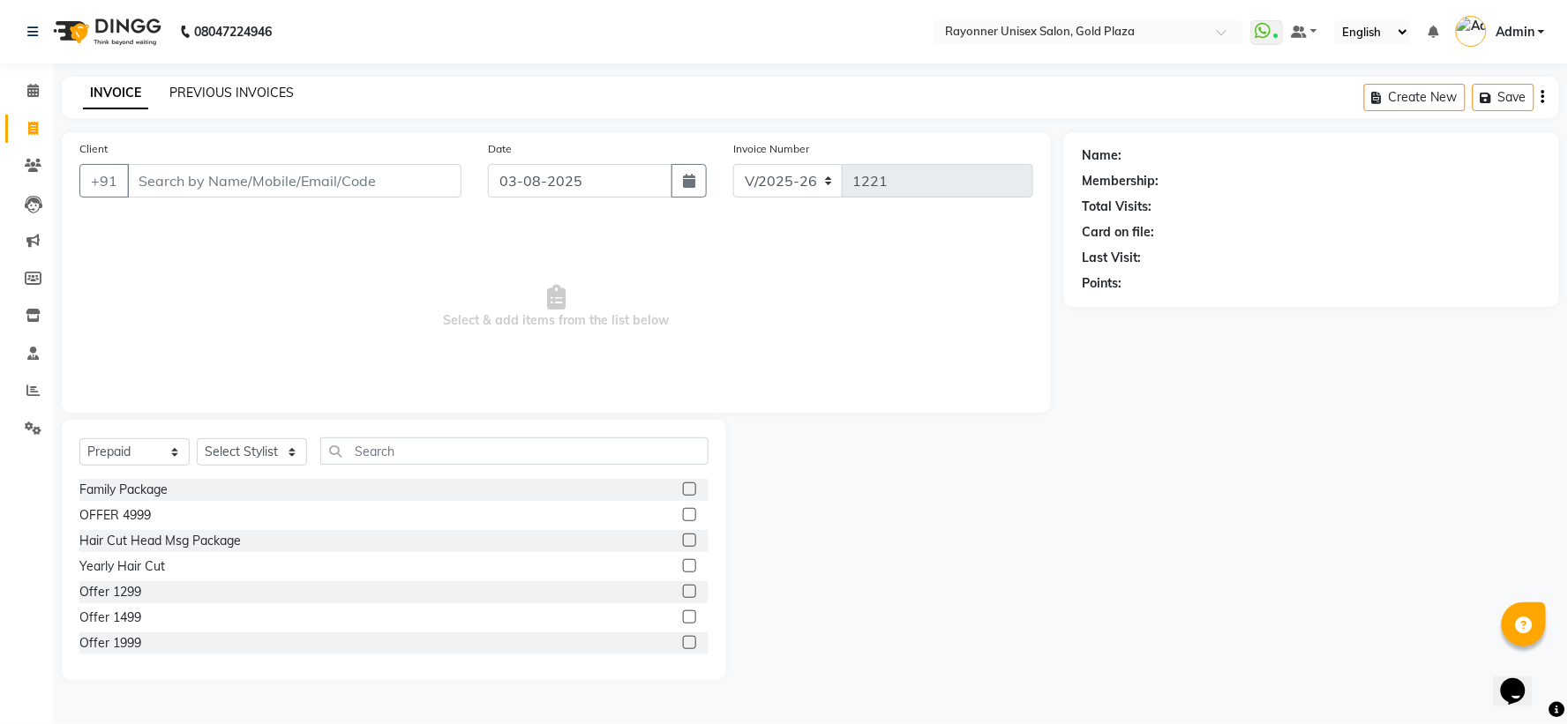 click on "PREVIOUS INVOICES" 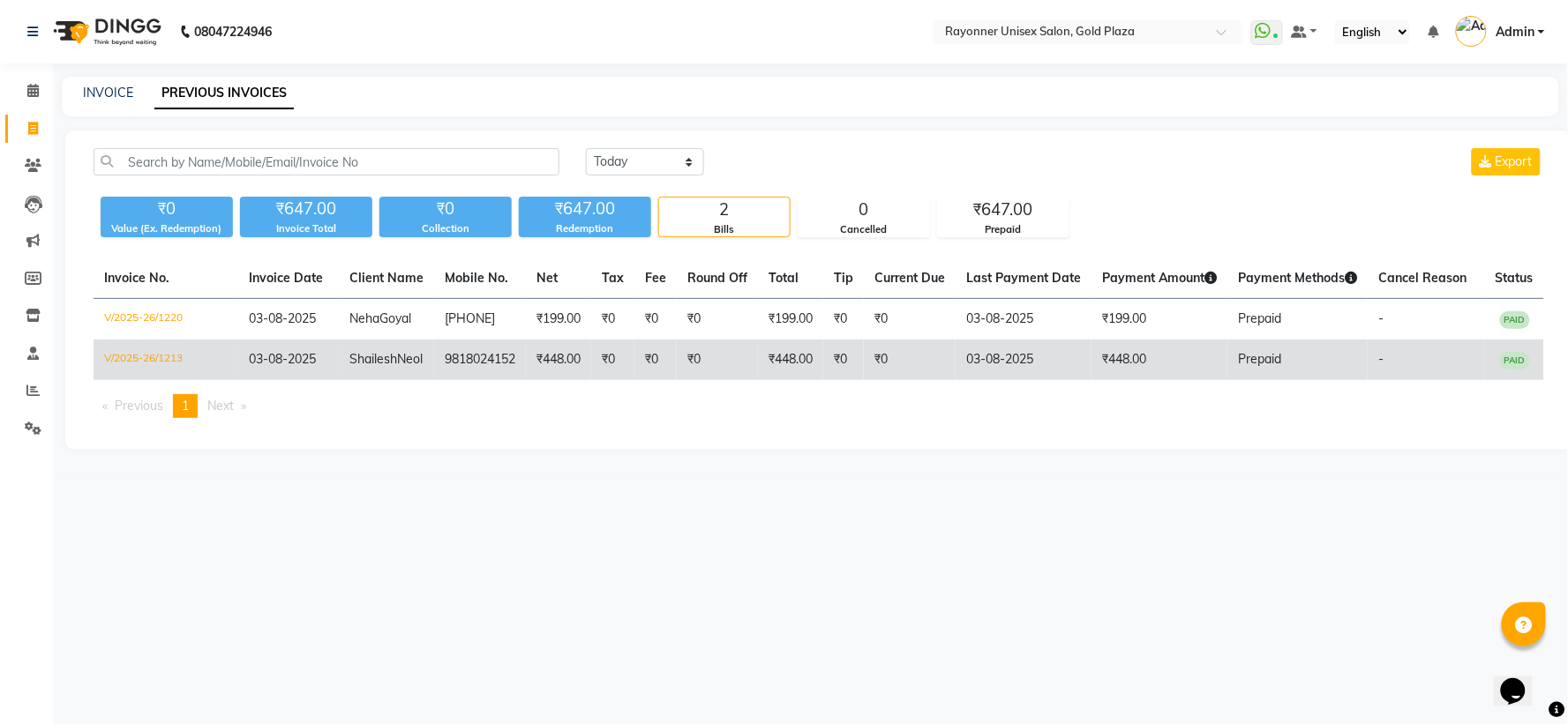 click on "Shailesh  Neol" 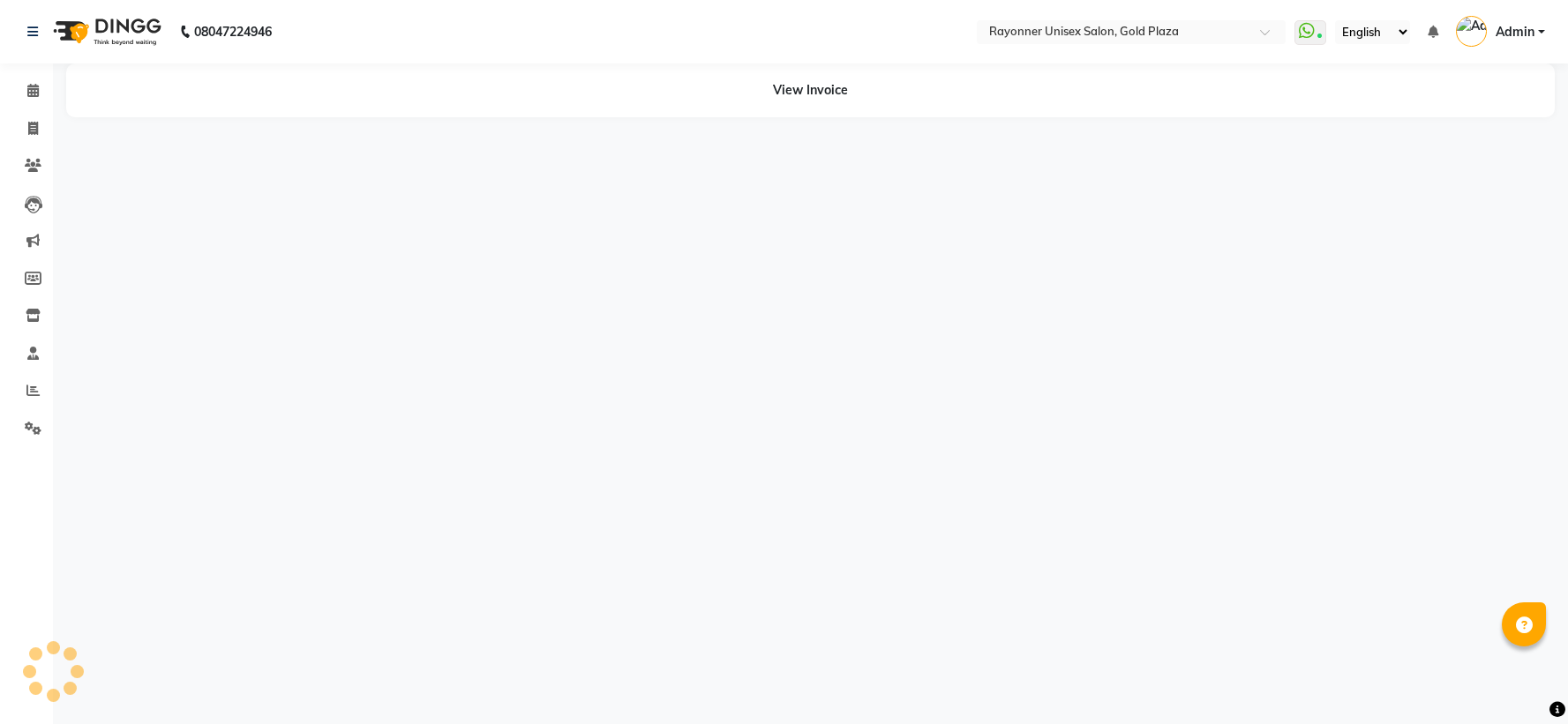 scroll, scrollTop: 0, scrollLeft: 0, axis: both 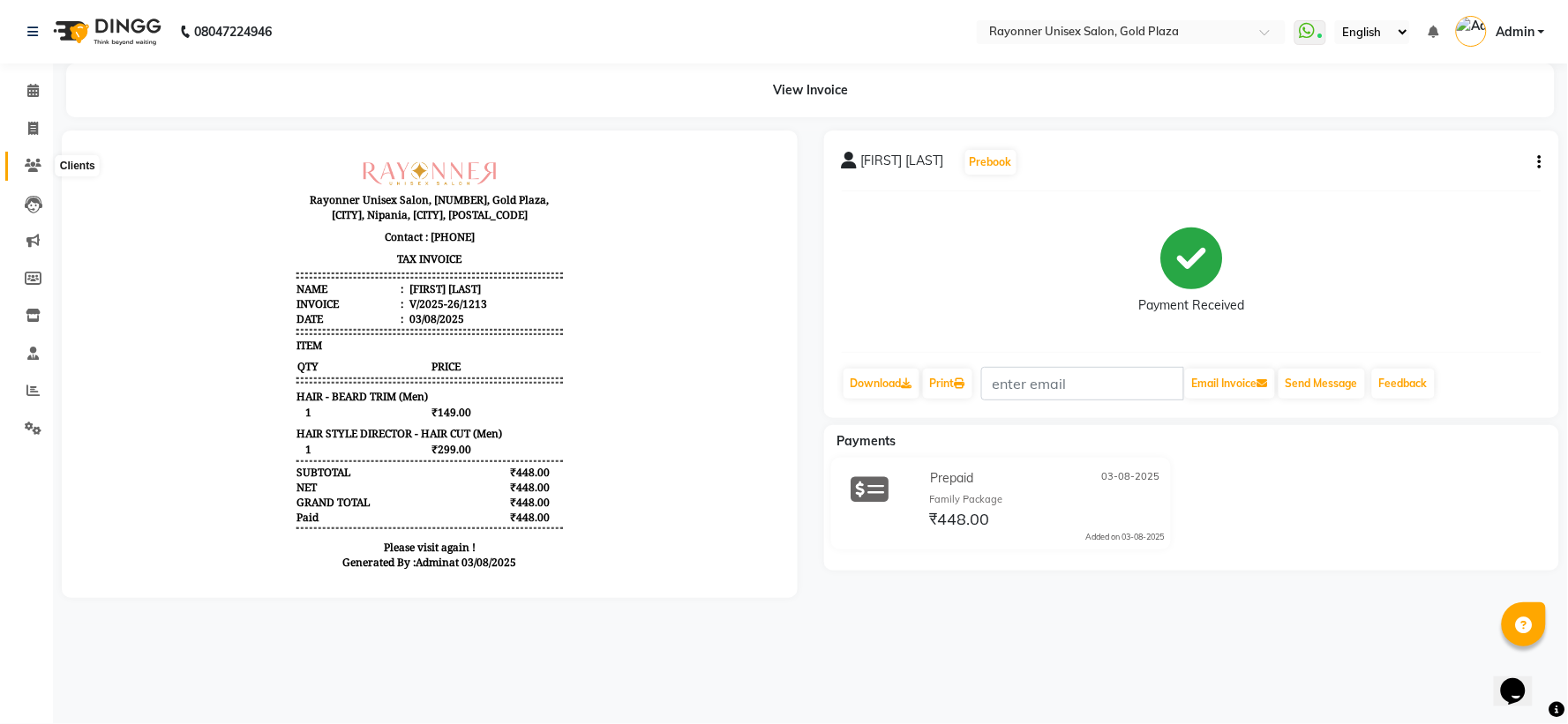 click 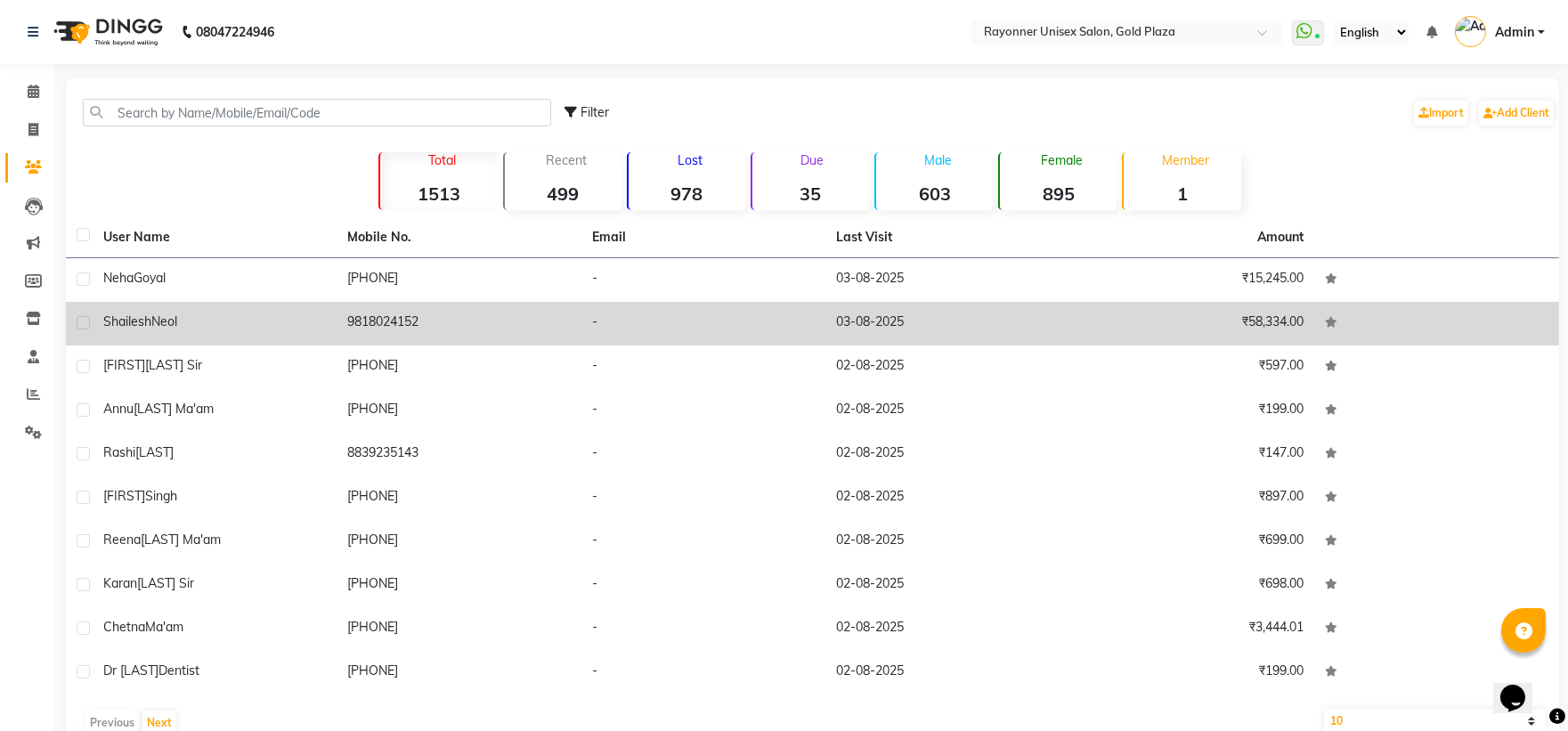 click on "Neol" 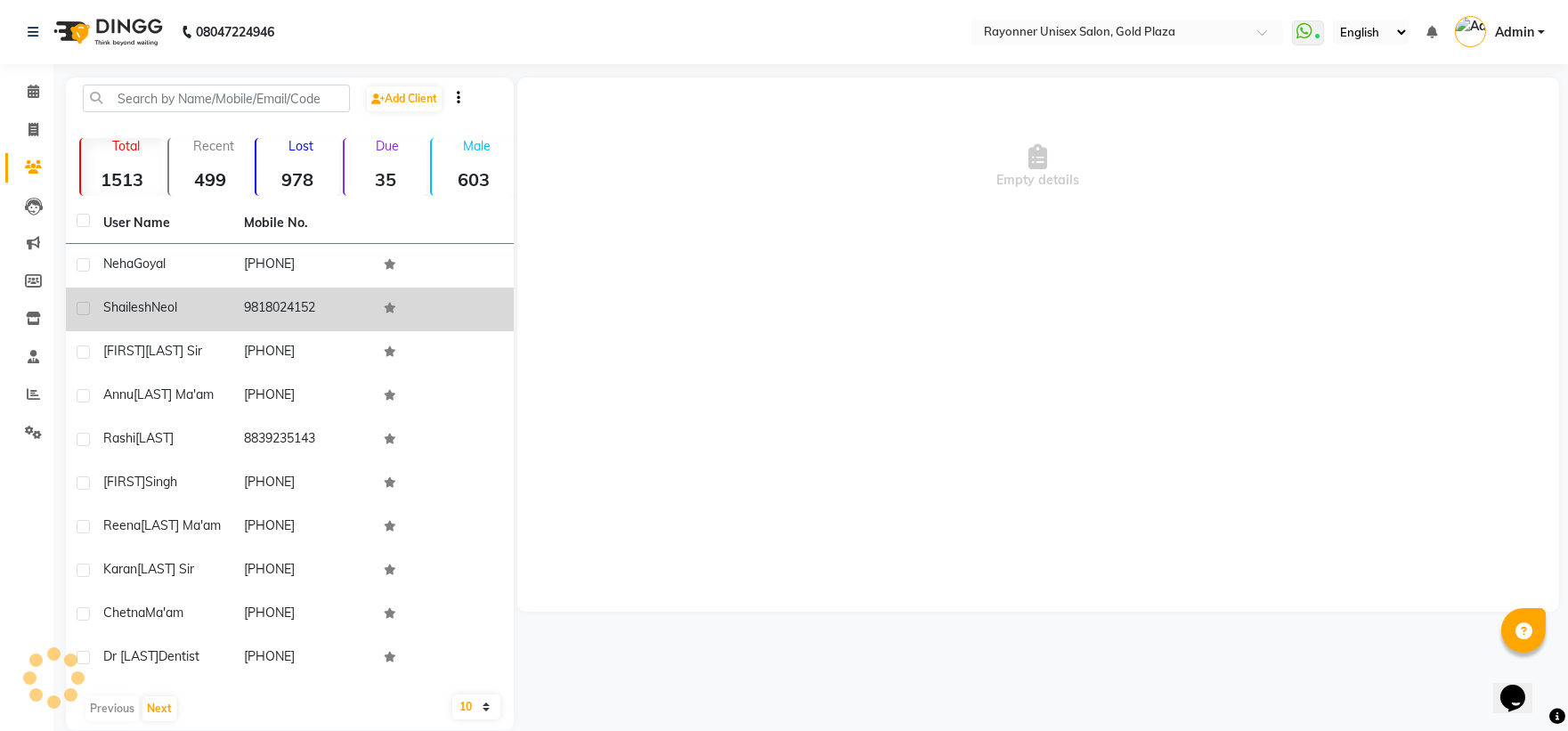click on "Shailesh  Neol" 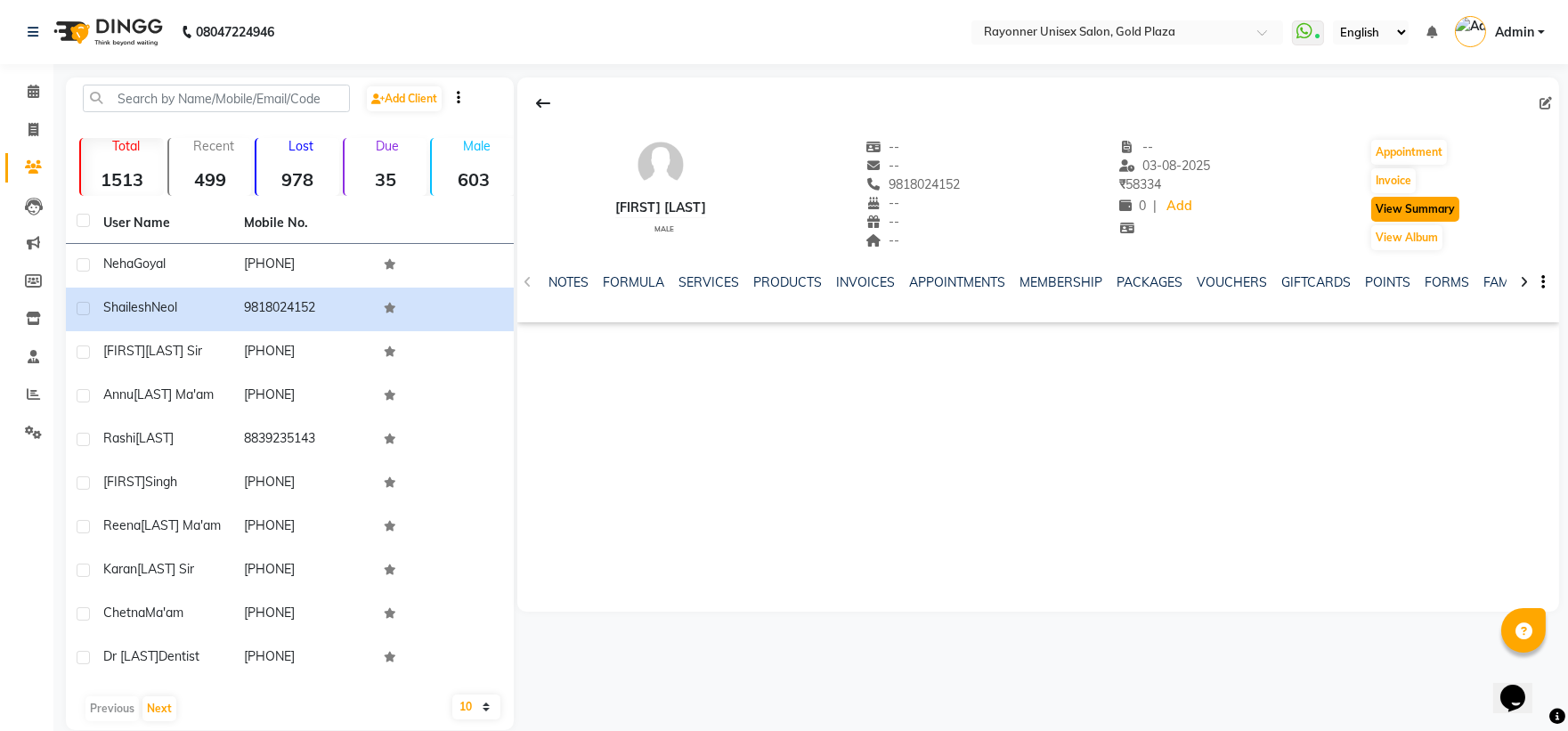 click on "View Summary" 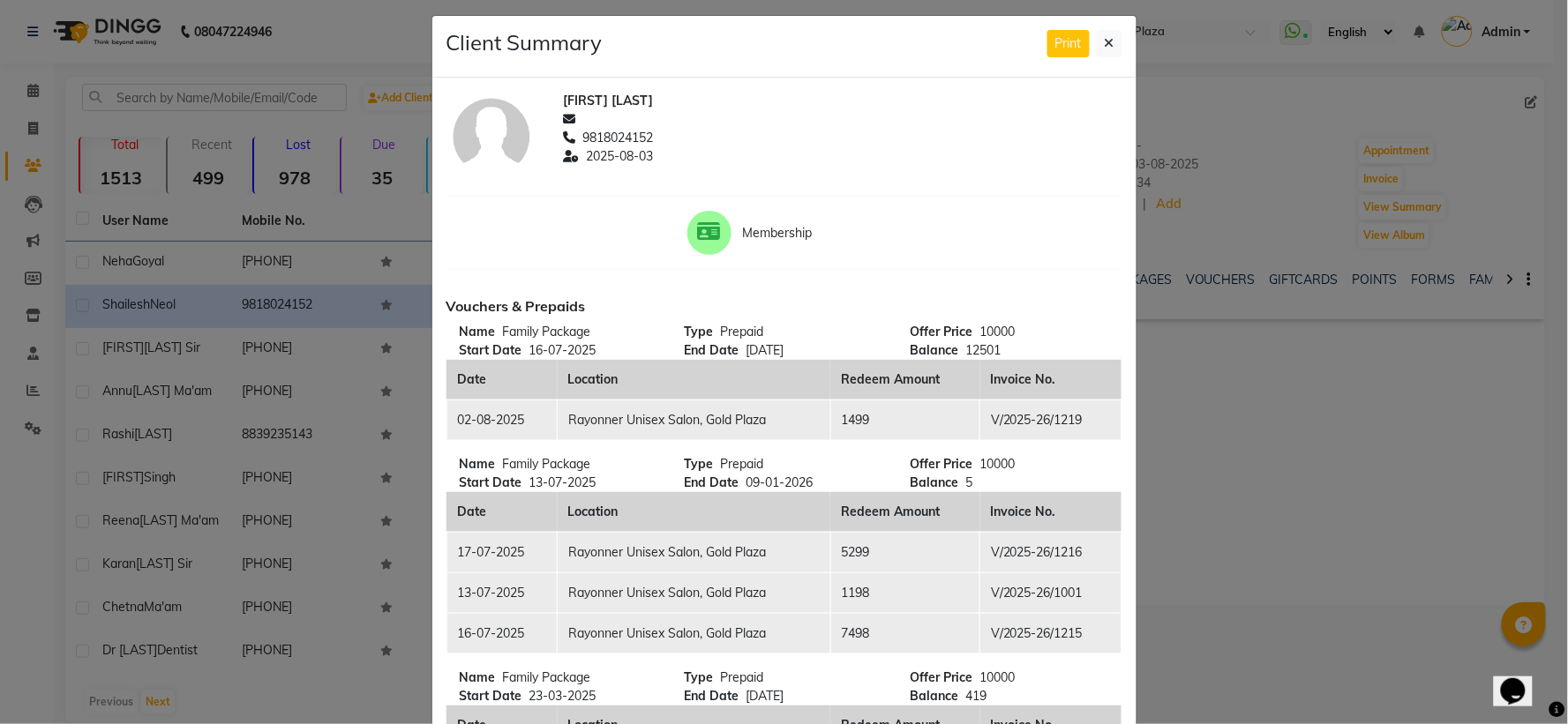 scroll, scrollTop: 0, scrollLeft: 0, axis: both 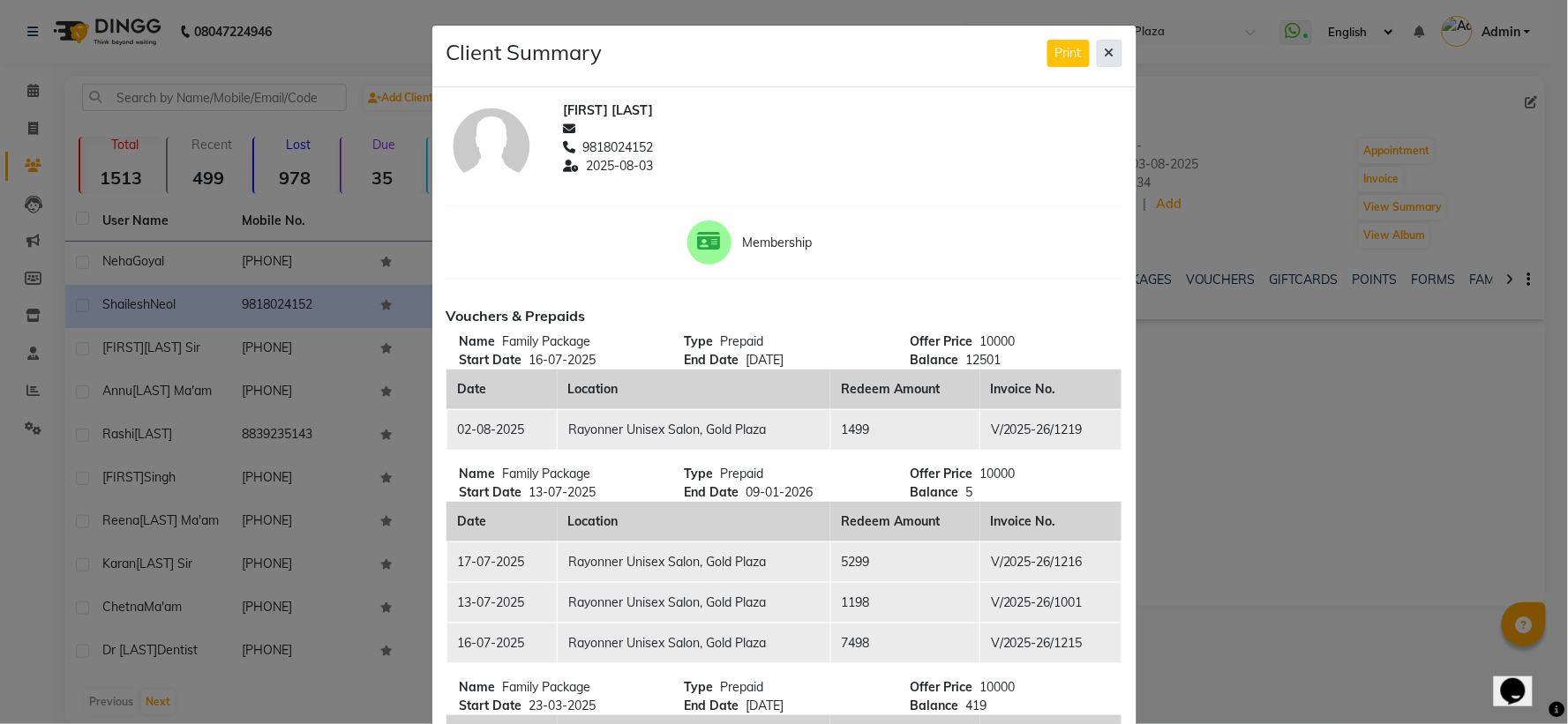 click 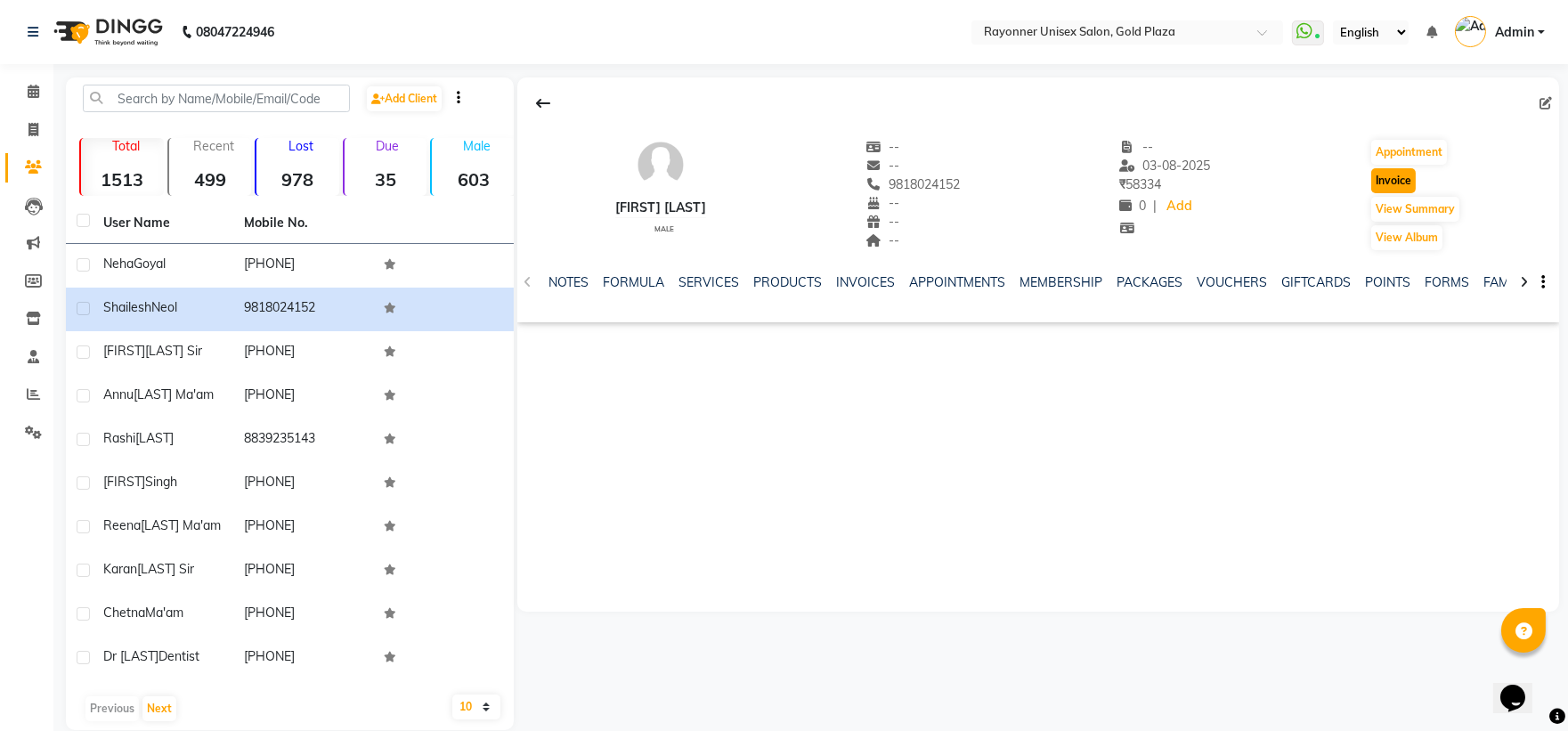 click on "Invoice" 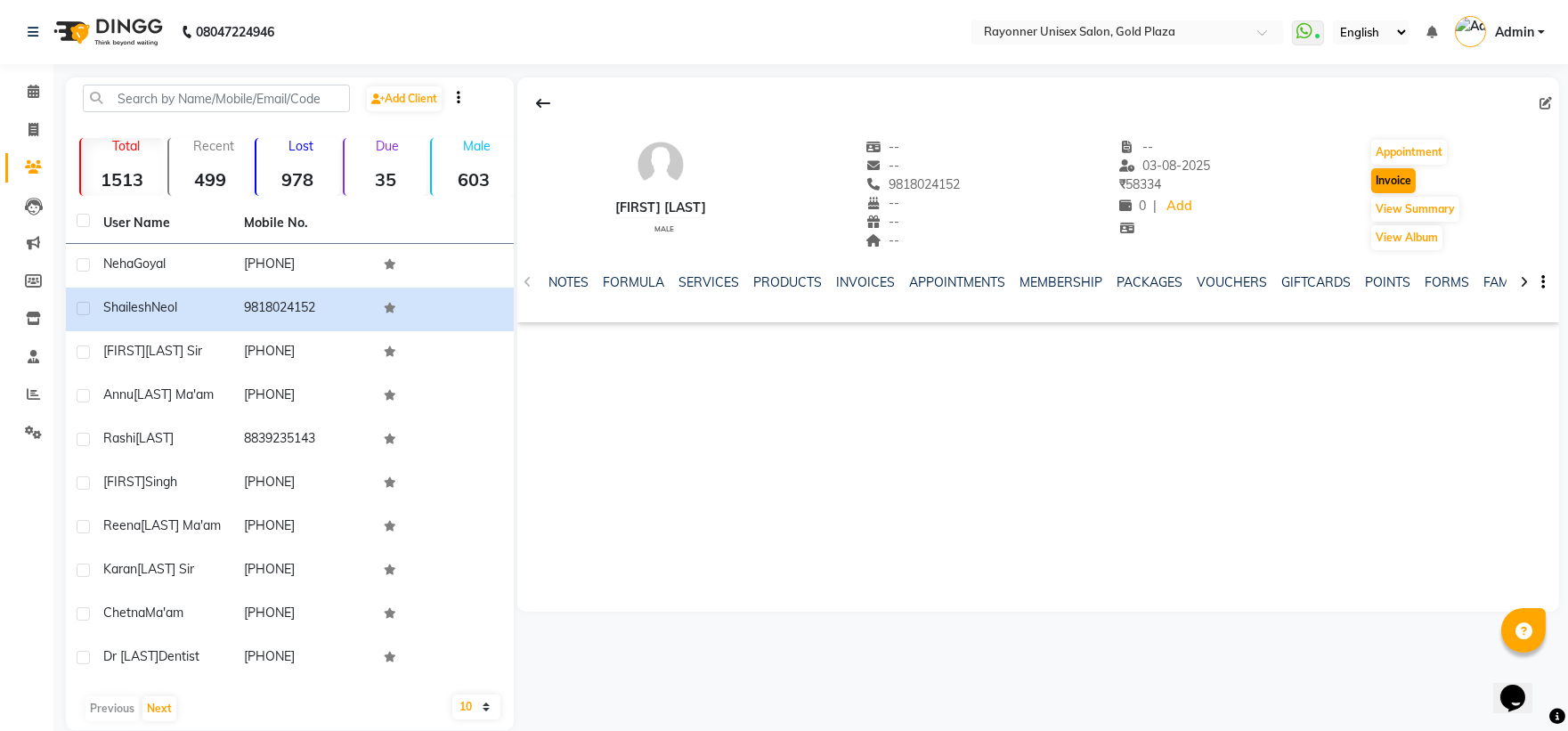 select on "5201" 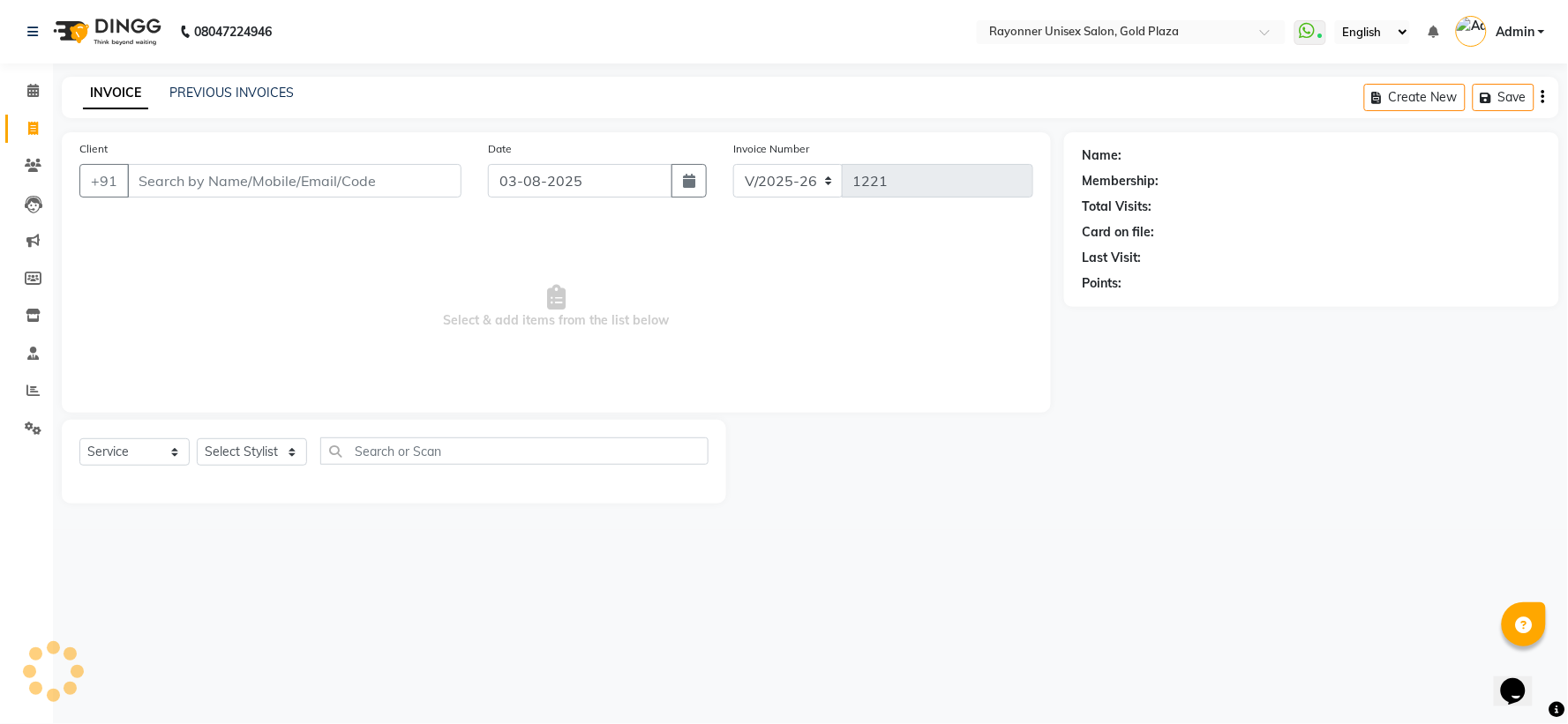 type on "9818024152" 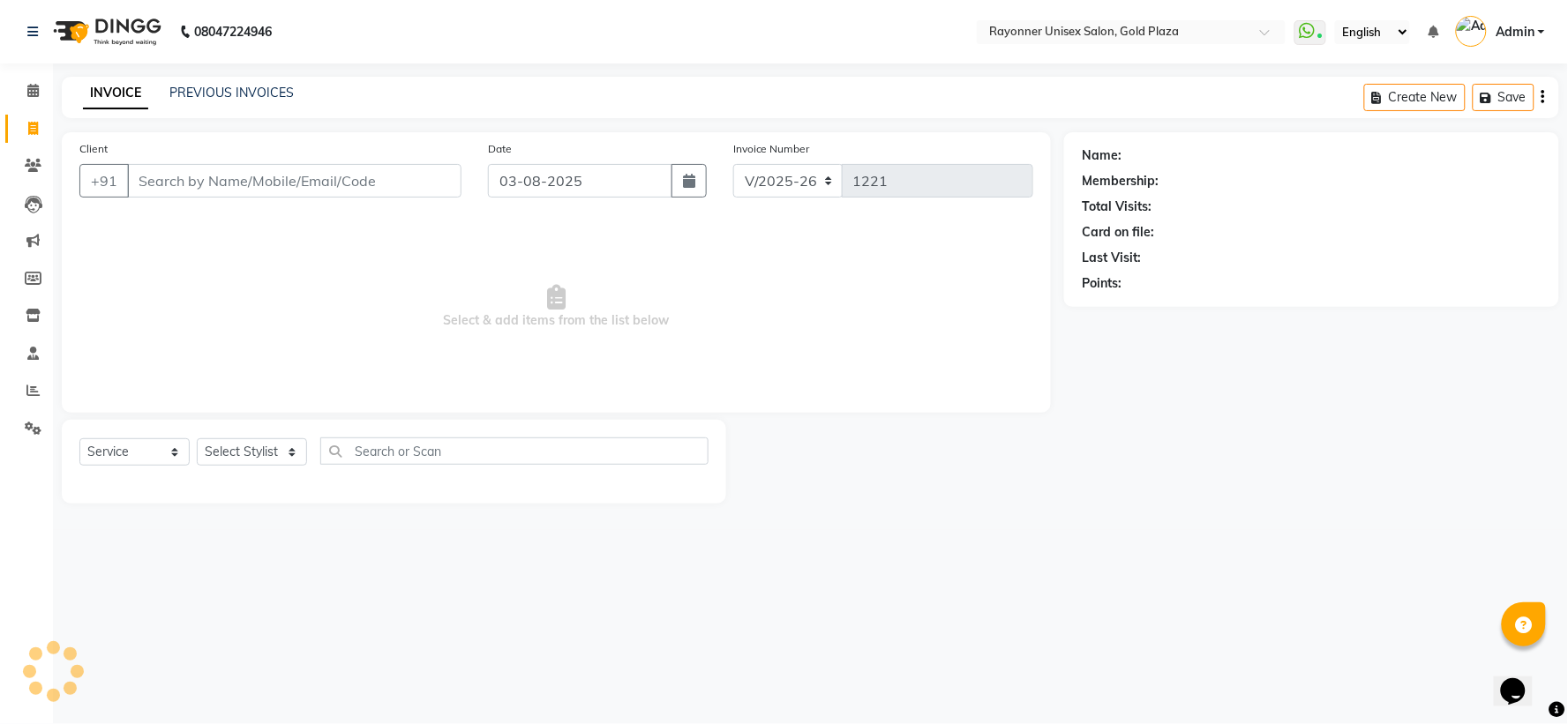 select on "P" 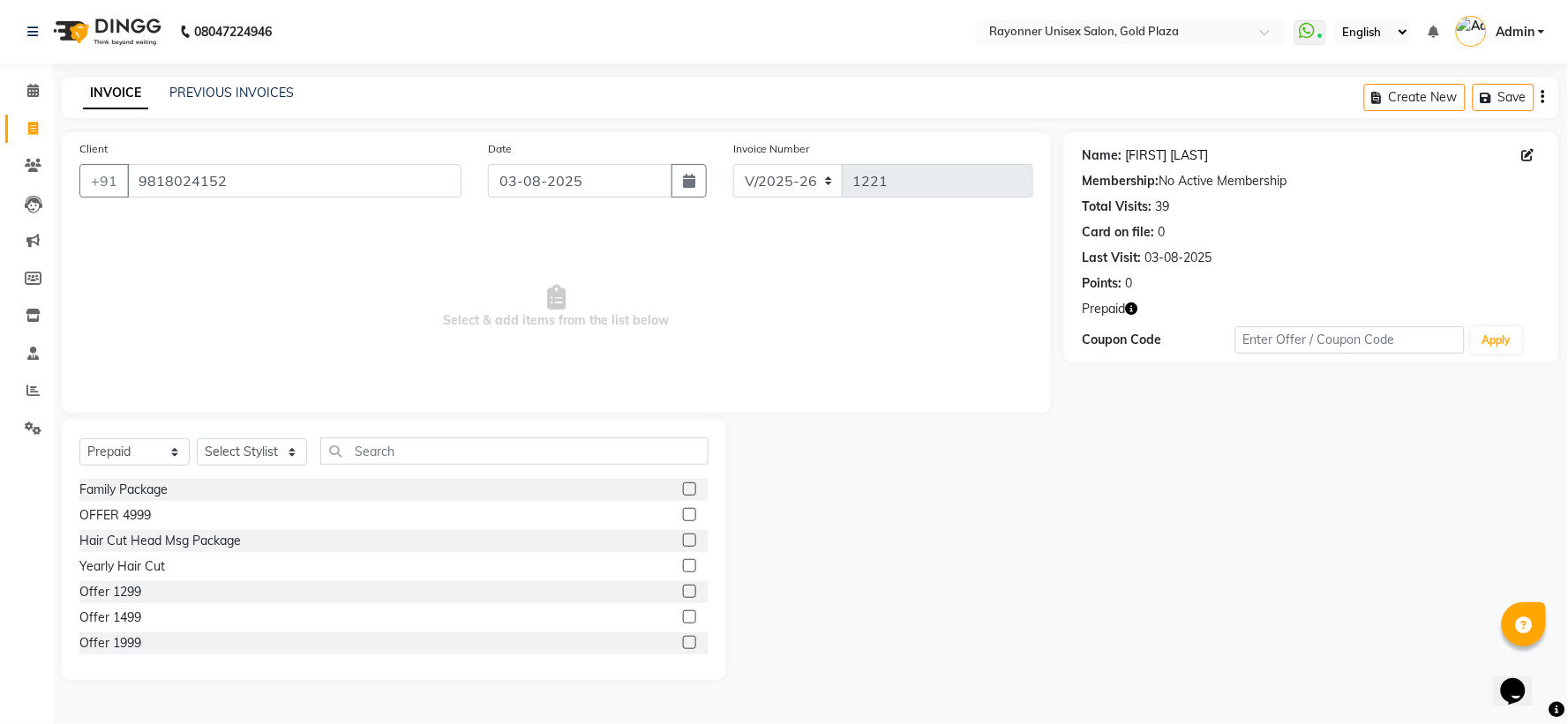 click on "[FIRST] [LAST]" 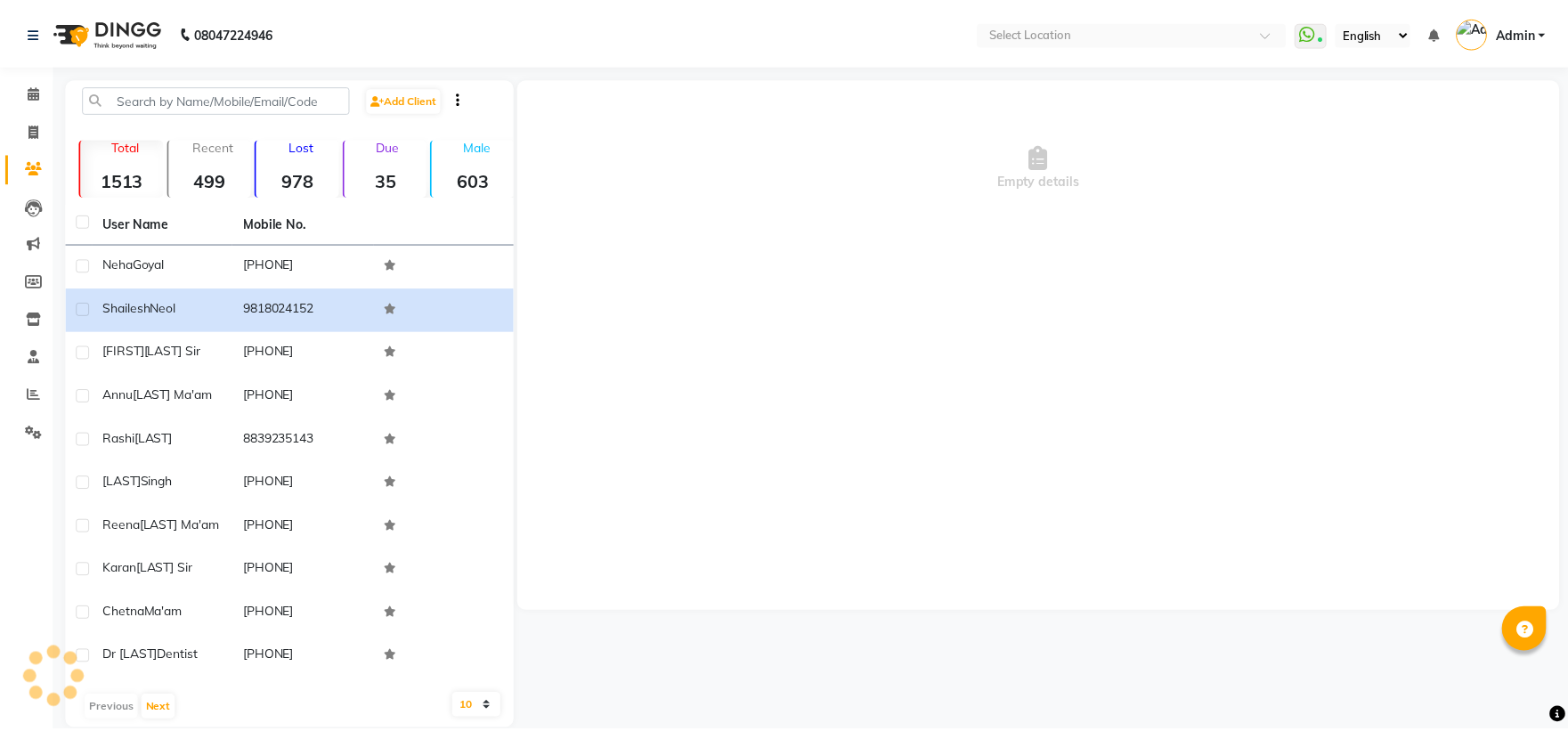 scroll, scrollTop: 0, scrollLeft: 0, axis: both 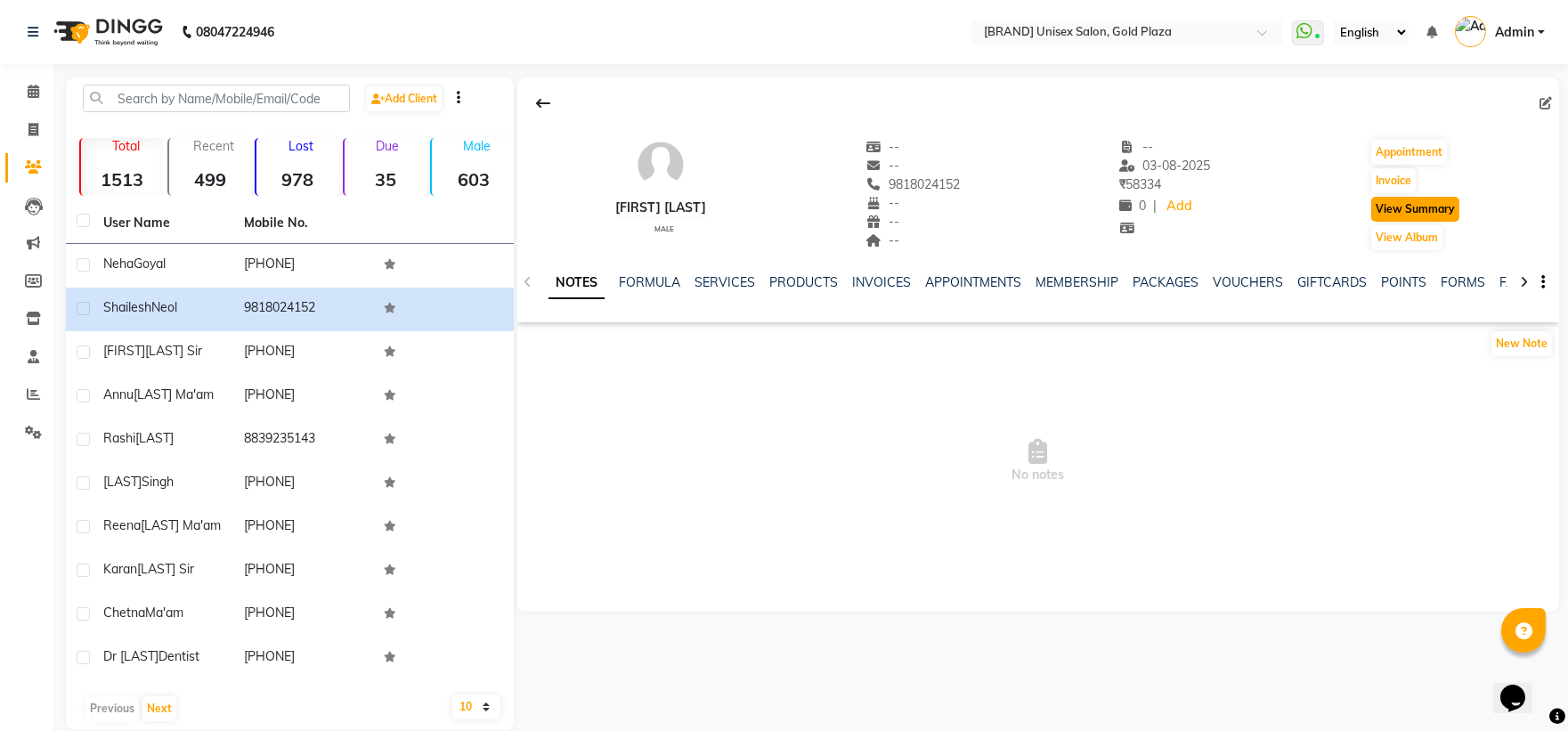 click on "View Summary" 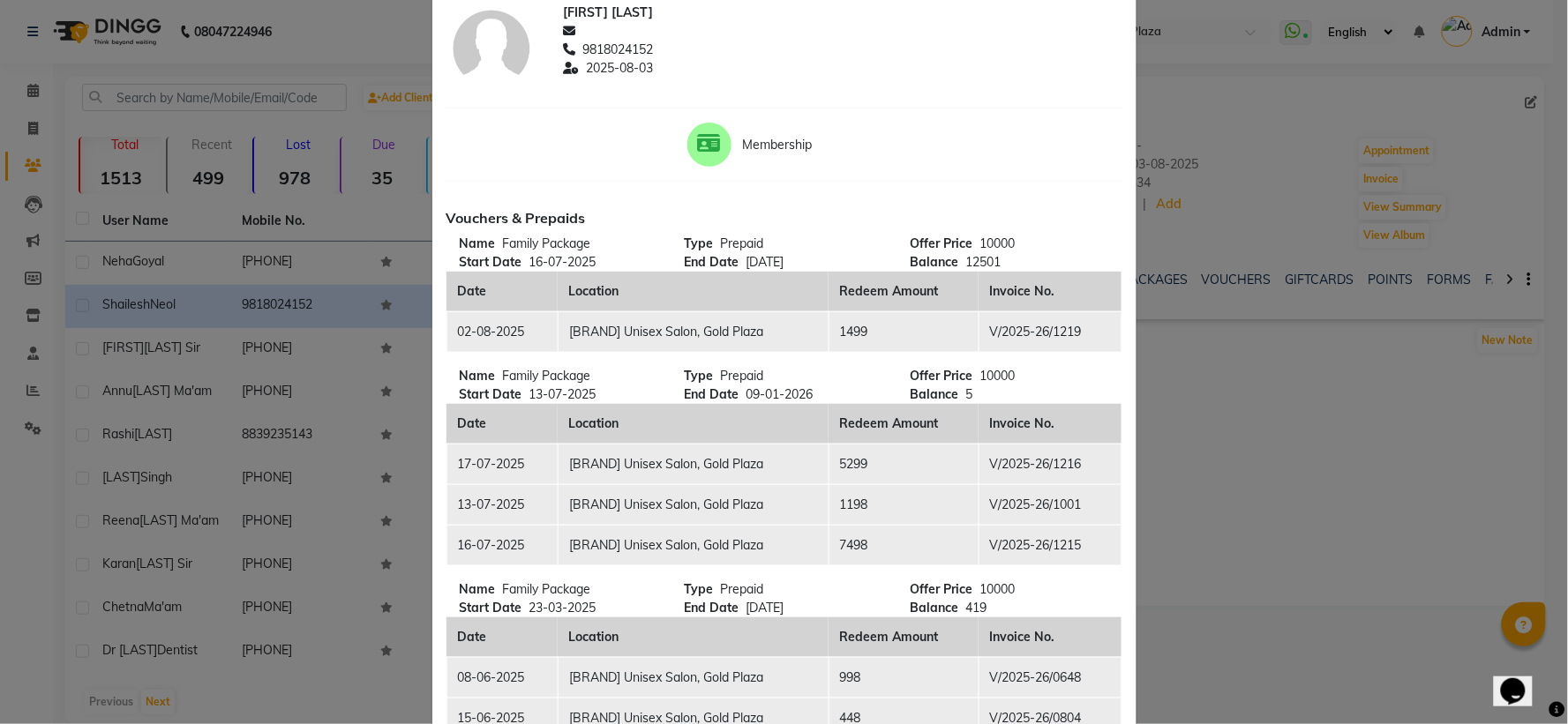 scroll, scrollTop: 0, scrollLeft: 0, axis: both 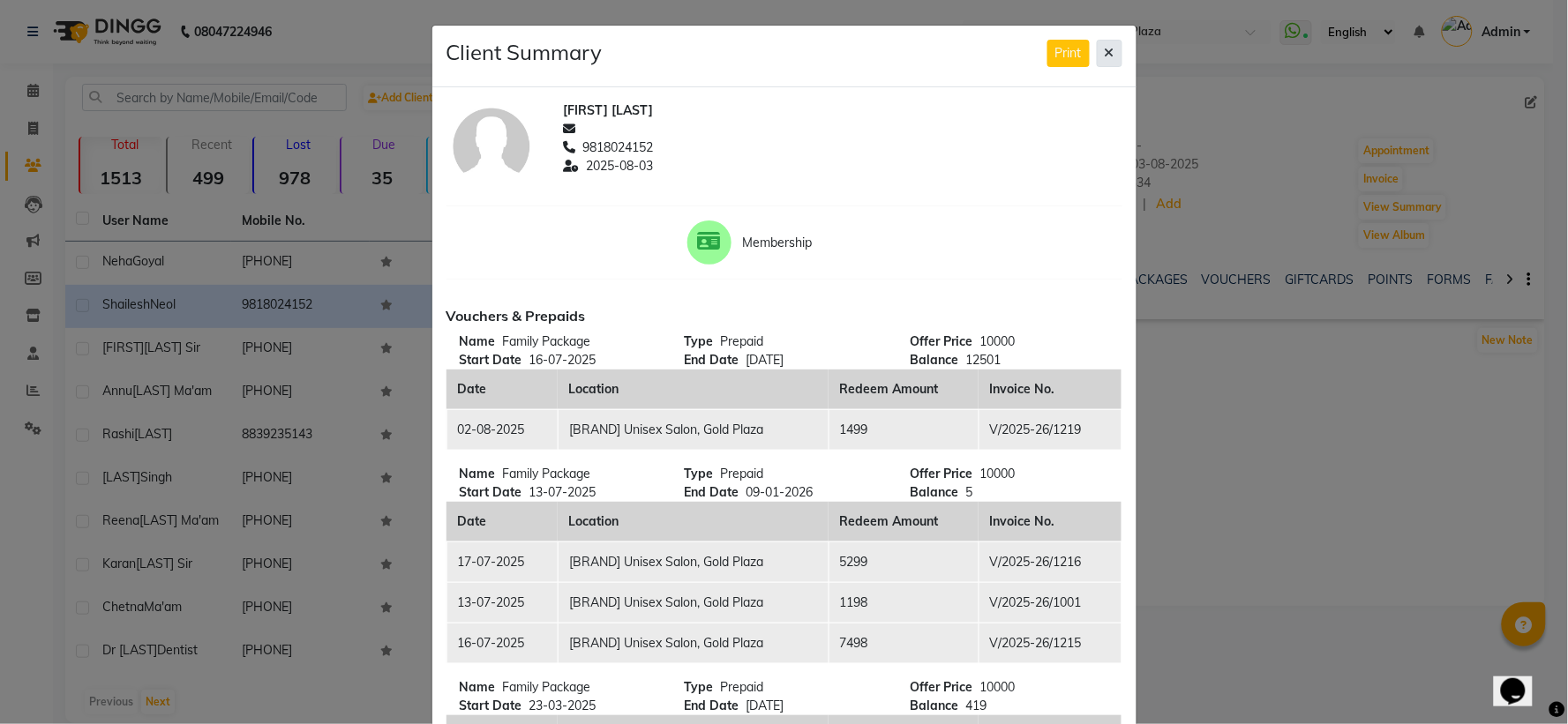 click 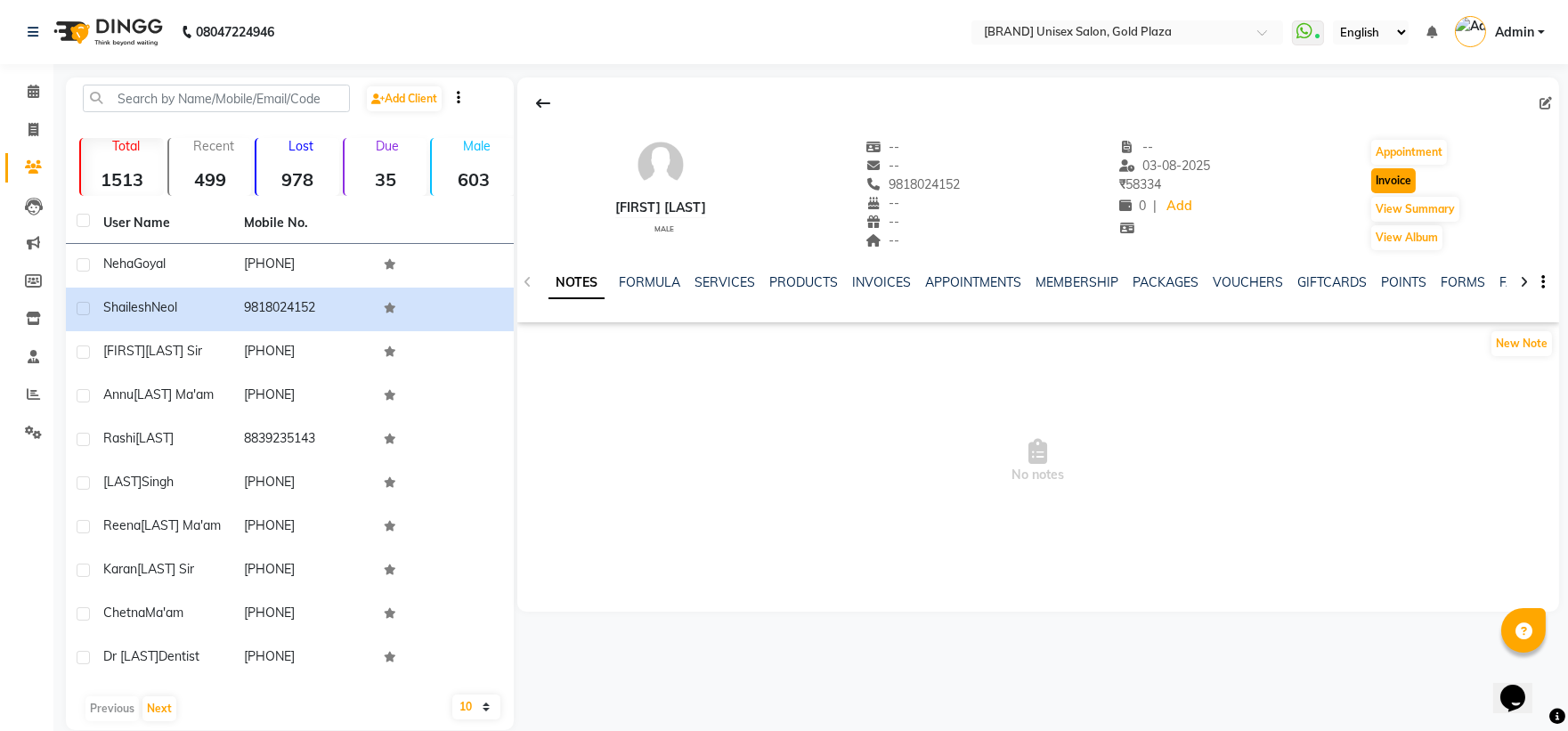 click on "Invoice" 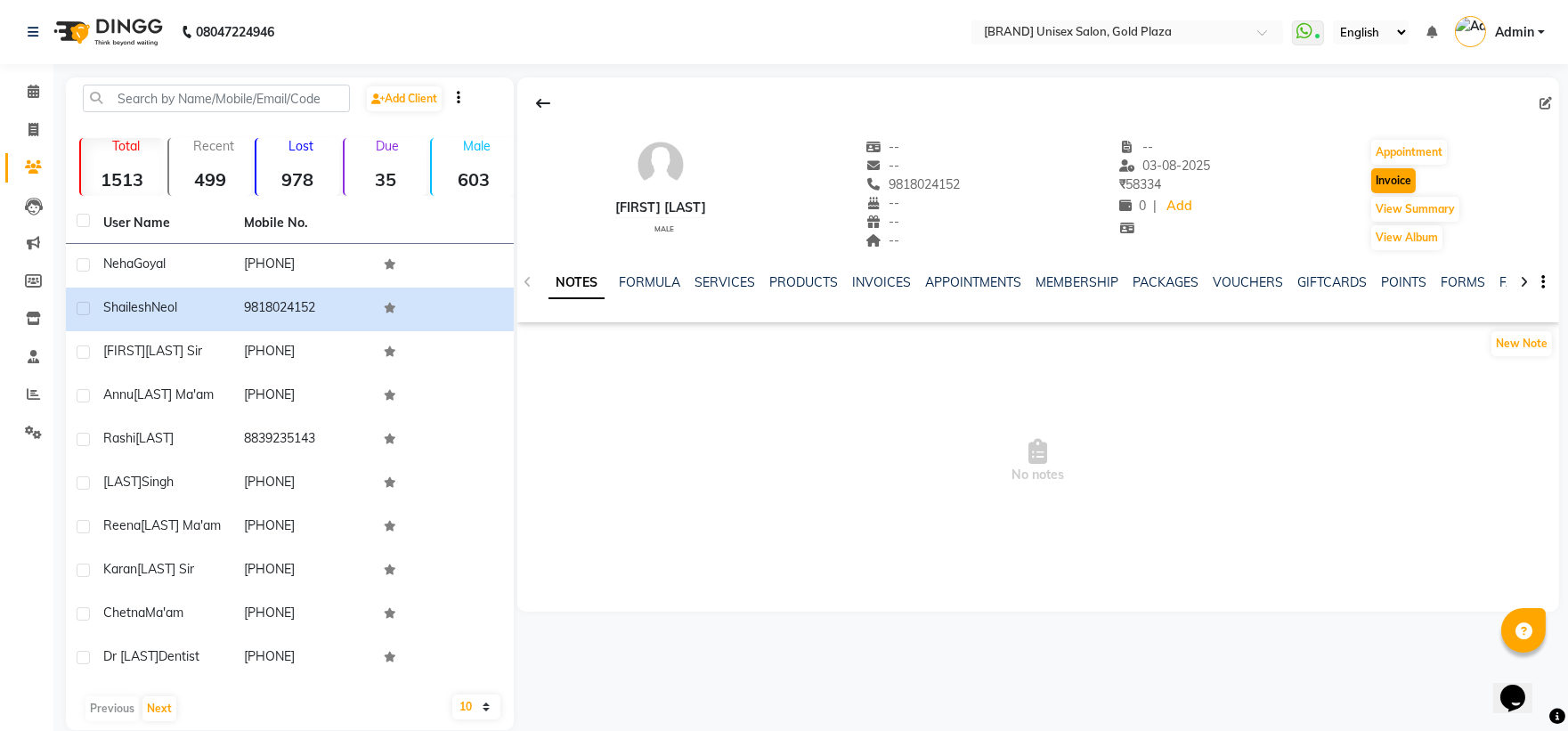 select on "5201" 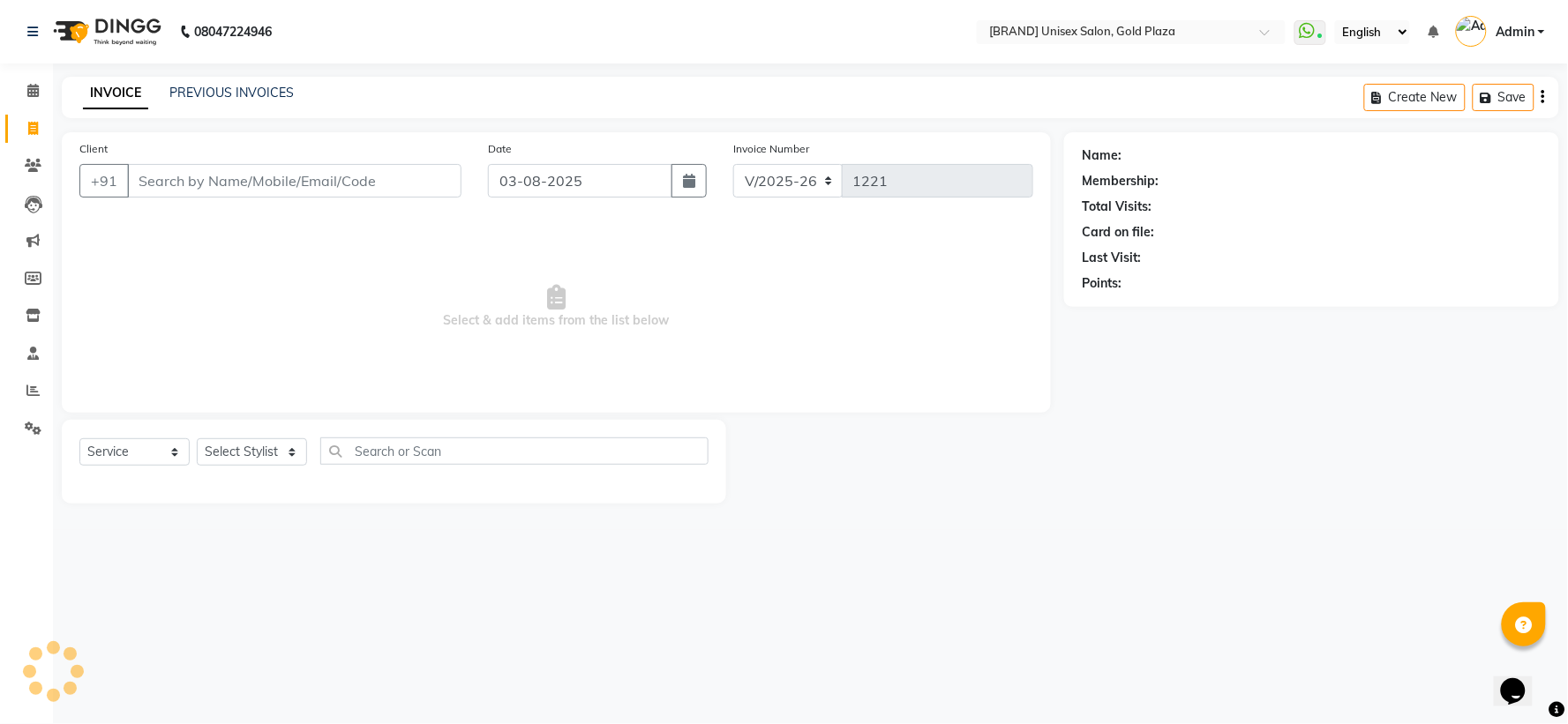 type on "9818024152" 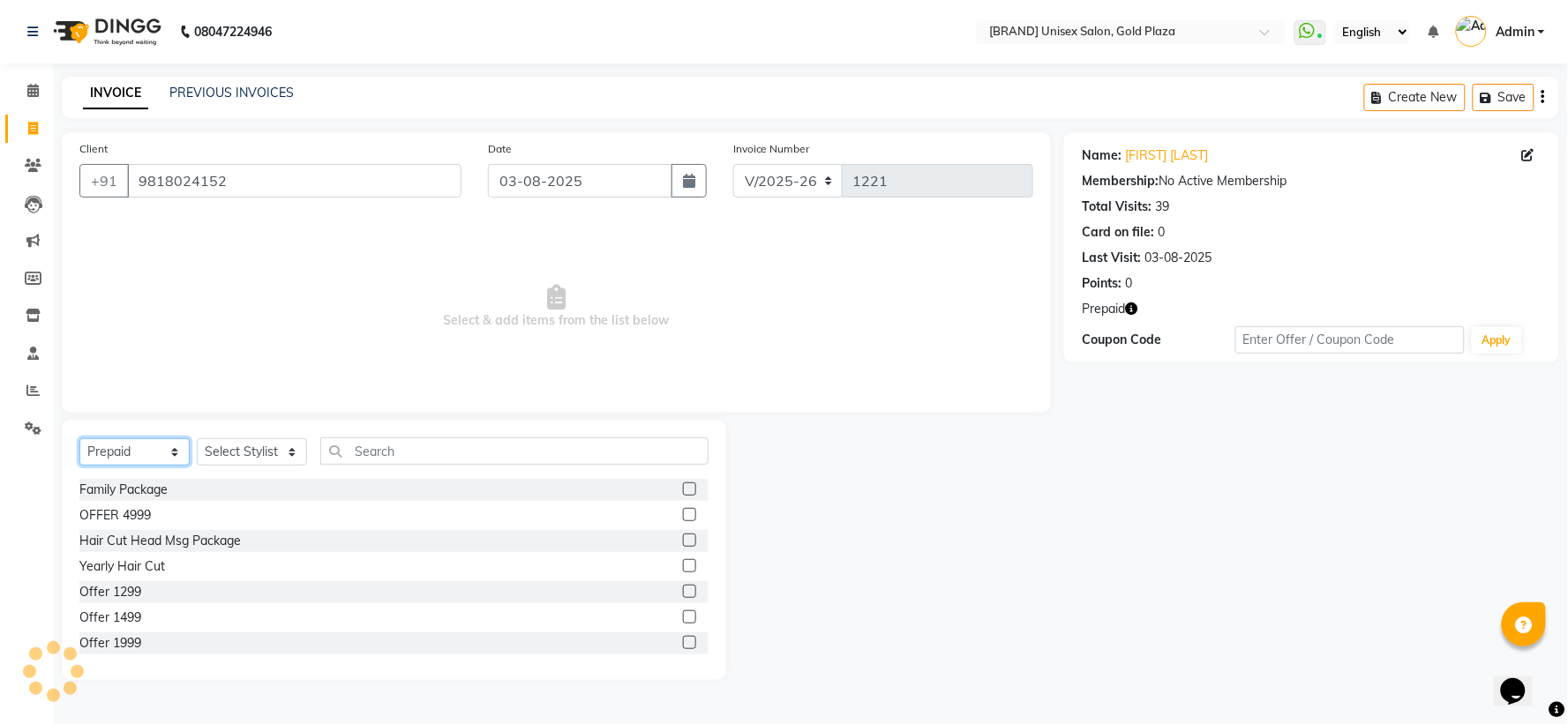 click on "Select  Service  Product  Membership  Package Voucher Prepaid Gift Card" 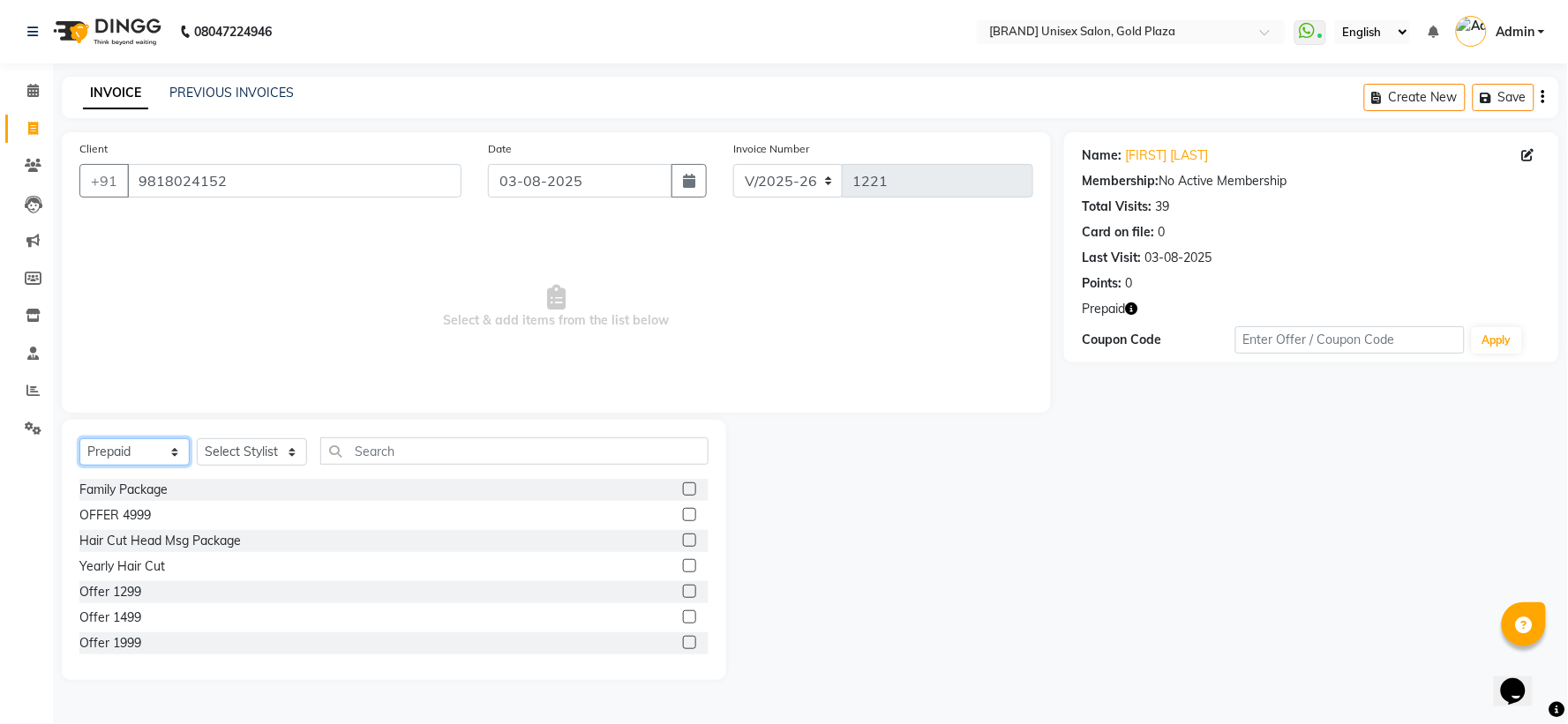 select on "service" 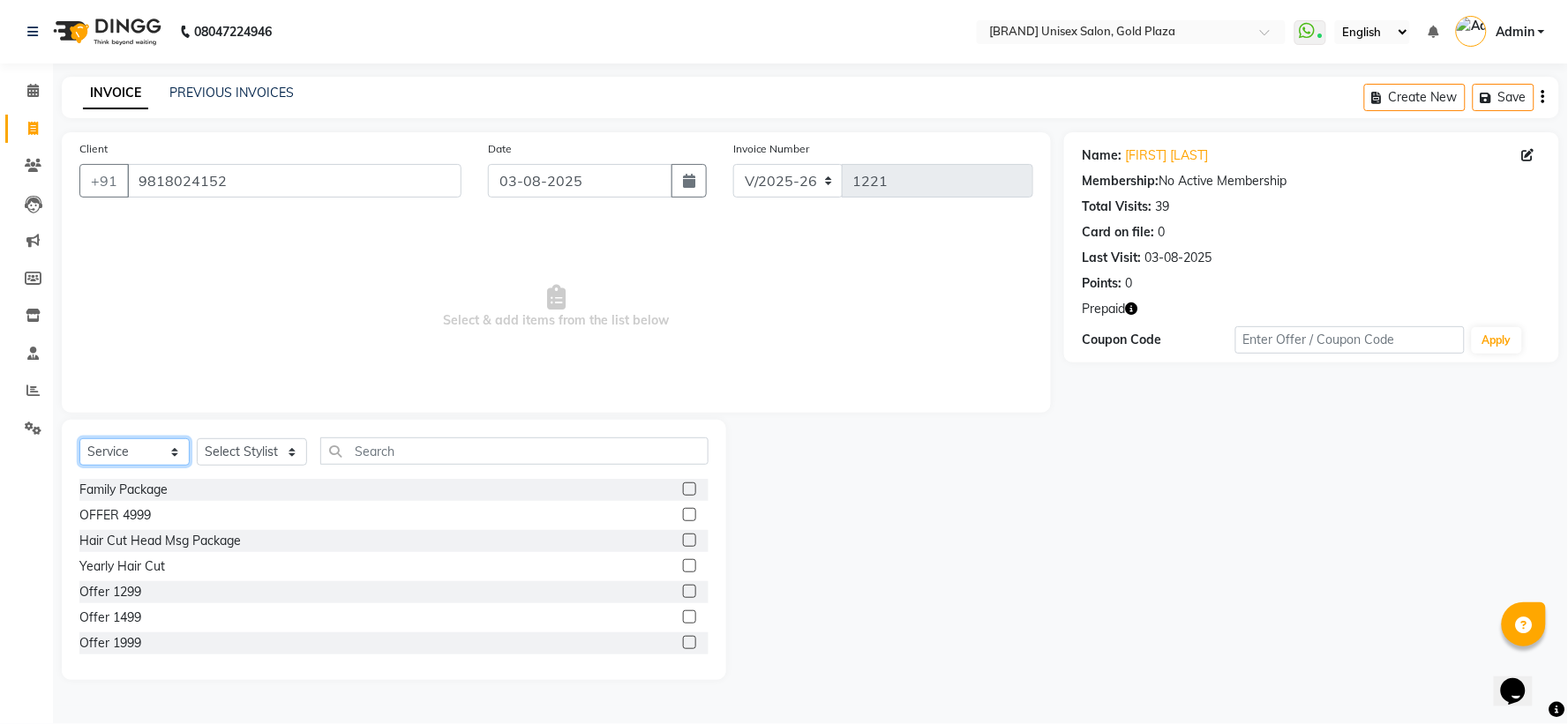 click on "Select  Service  Product  Membership  Package Voucher Prepaid Gift Card" 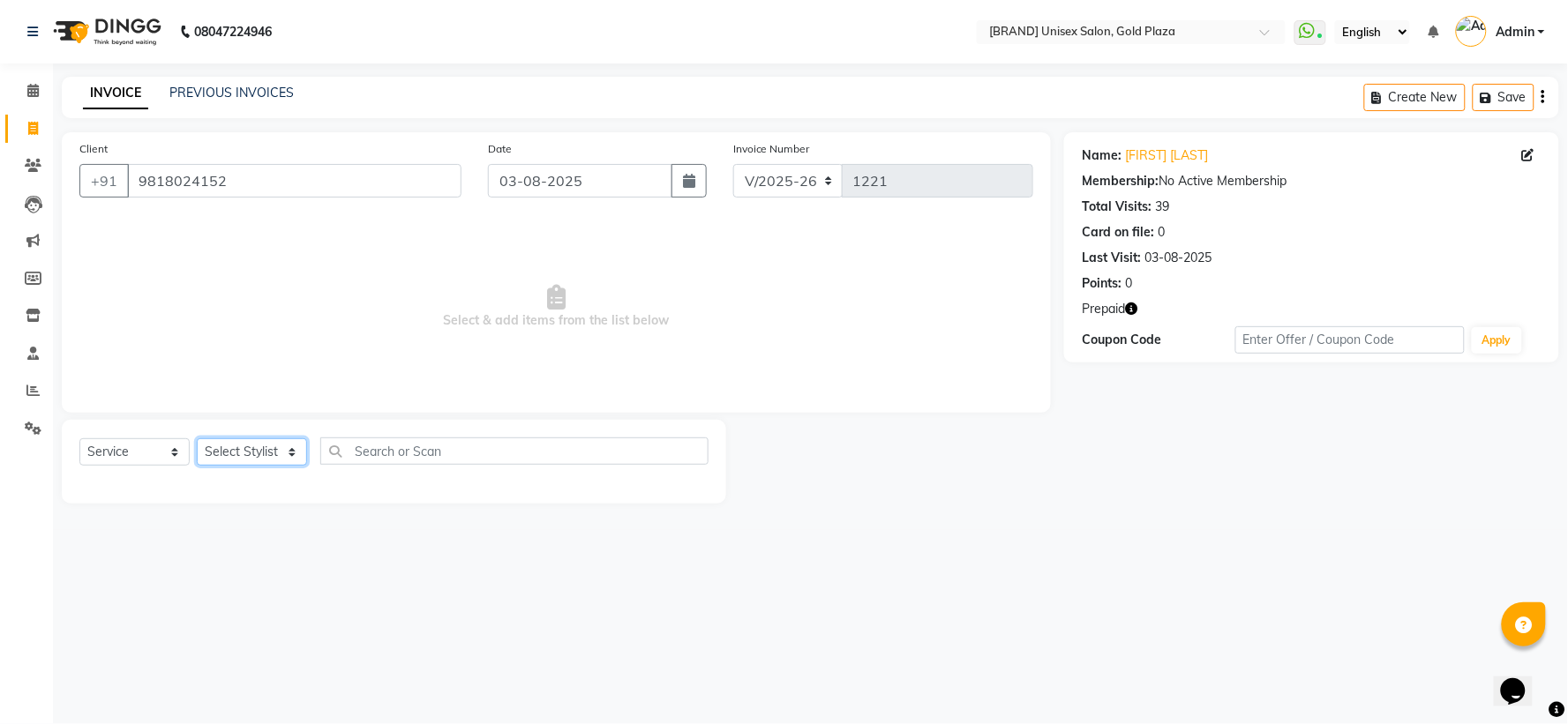 click on "Select Stylist [FIRST] [LAST] [FIRST] [LAST] [FIRST] [LAST] [FIRST] [LAST] [FIRST] [LAST] [FIRST] [LAST]" 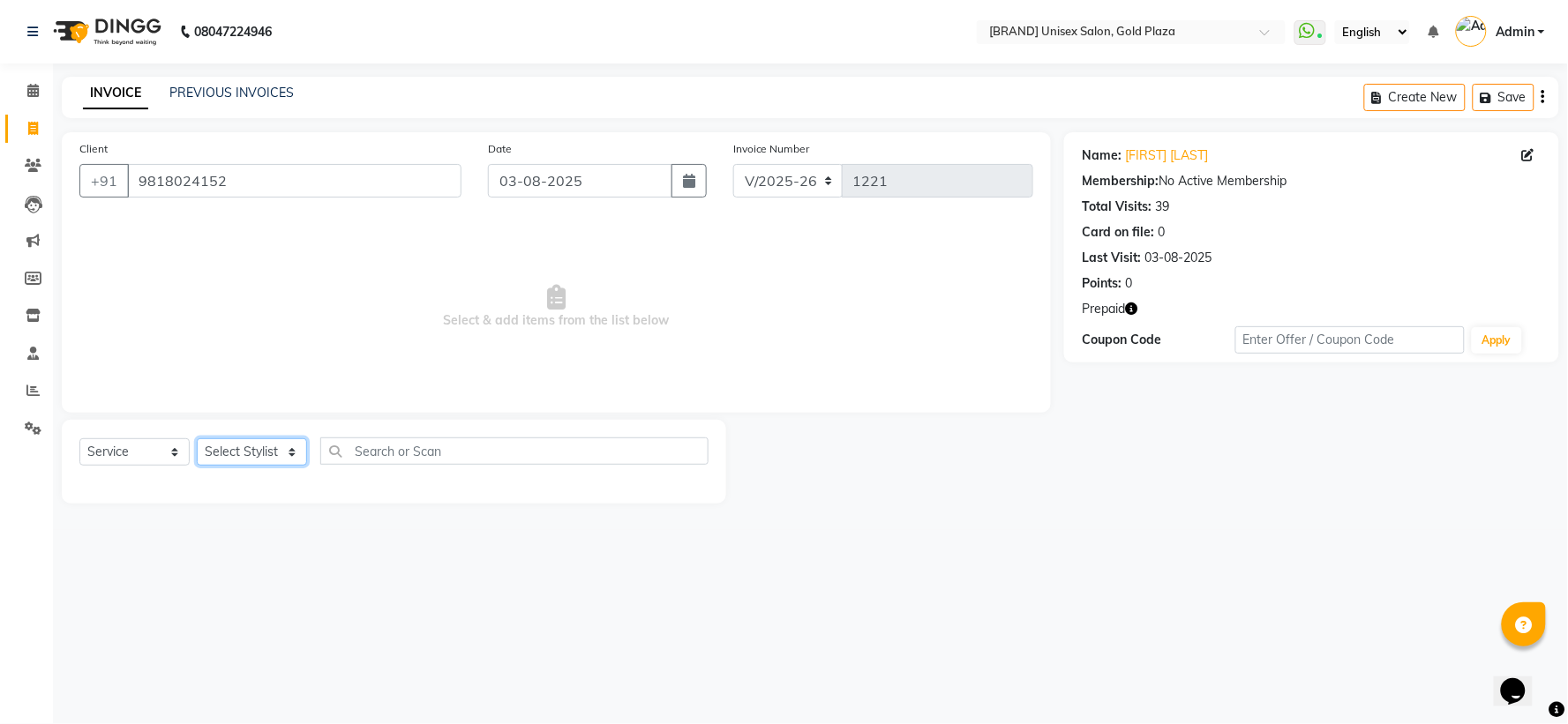 select on "49274" 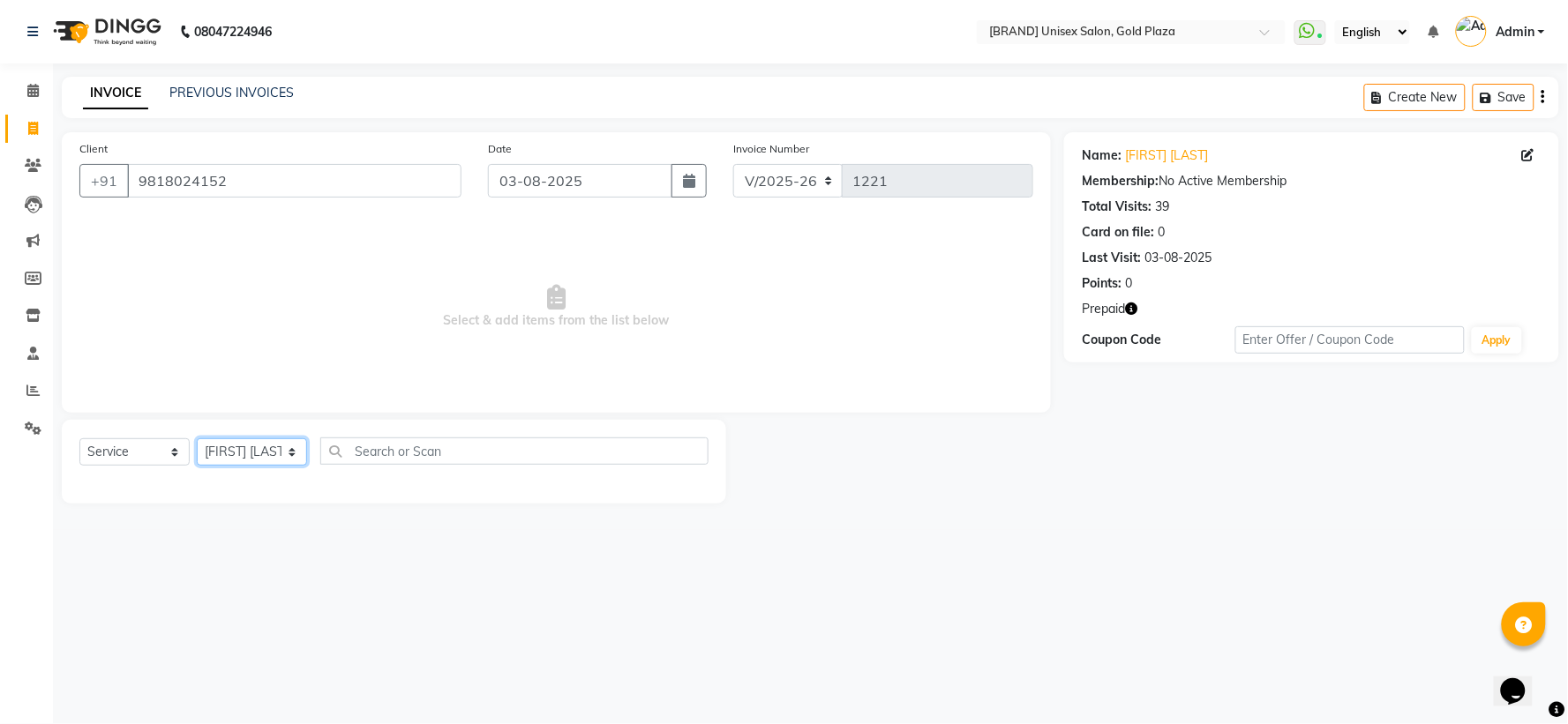 click on "Select Stylist [FIRST] [LAST] [FIRST] [LAST] [FIRST] [LAST] [FIRST] [LAST] [FIRST] [LAST] [FIRST] [LAST]" 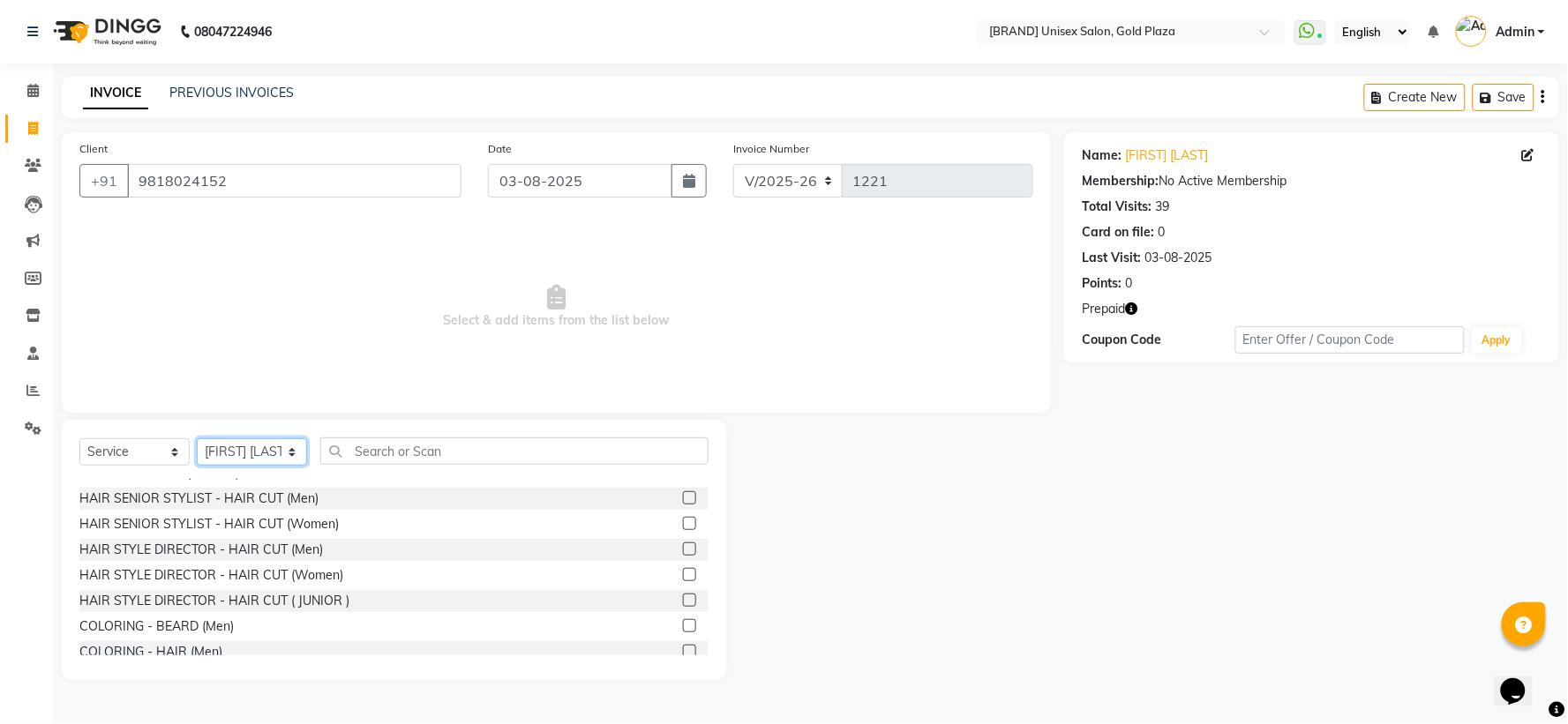 scroll, scrollTop: 1176, scrollLeft: 0, axis: vertical 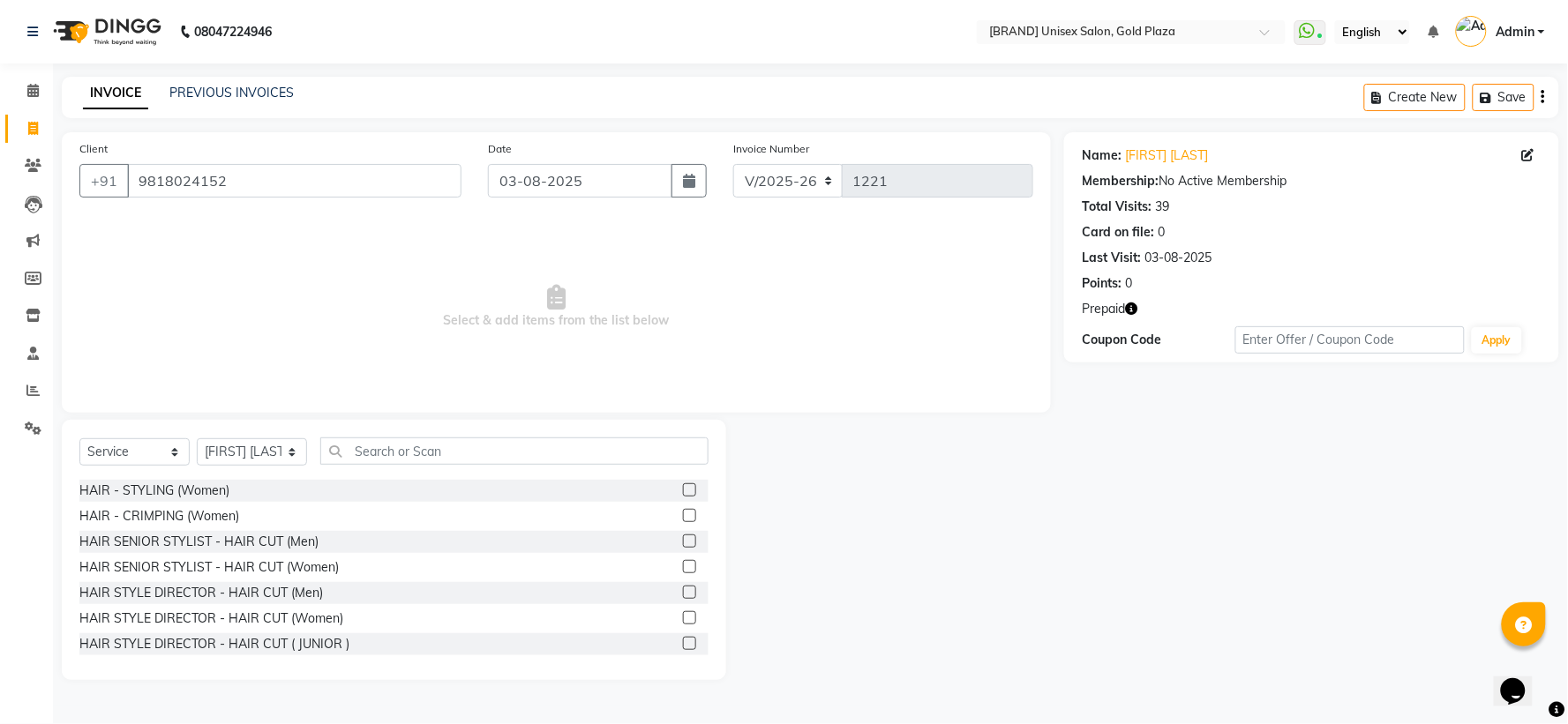click 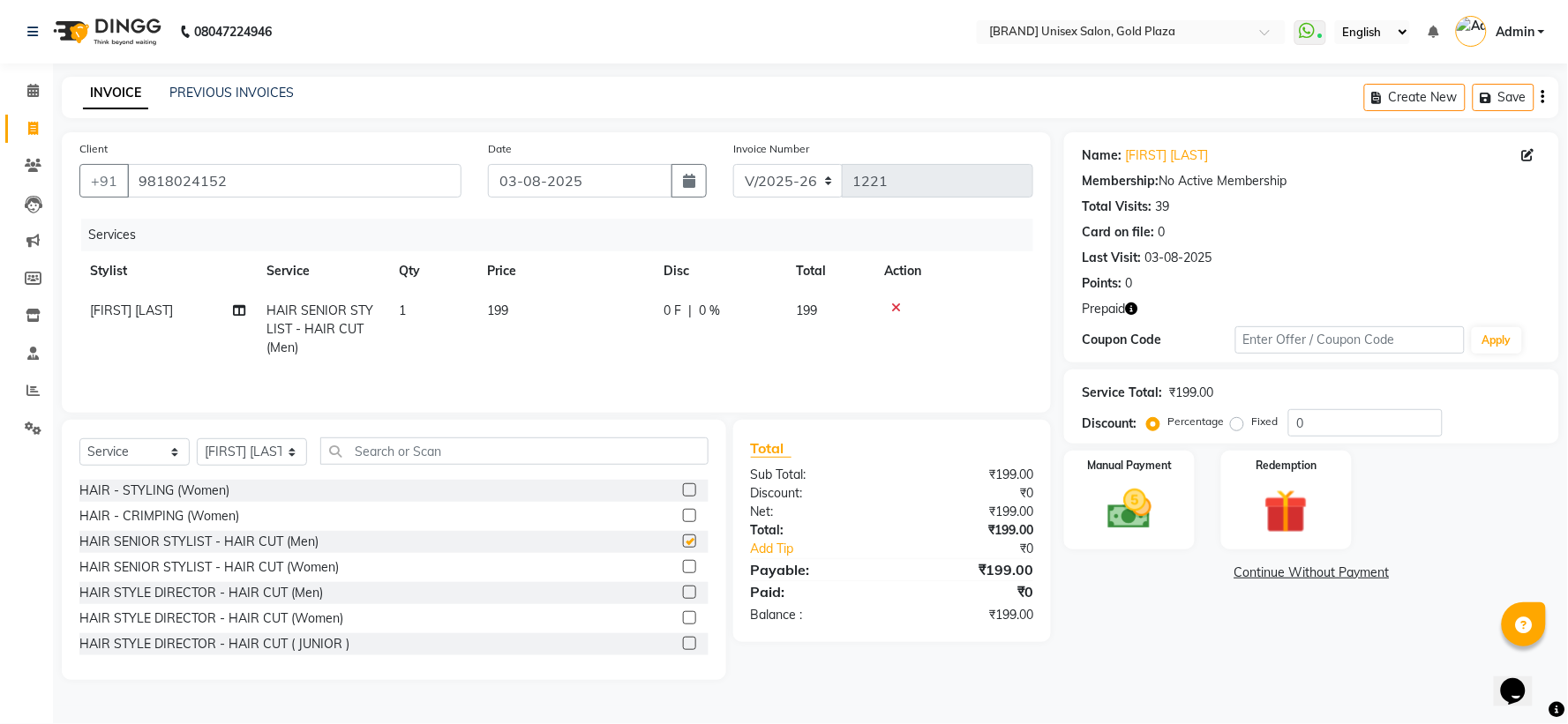 checkbox on "false" 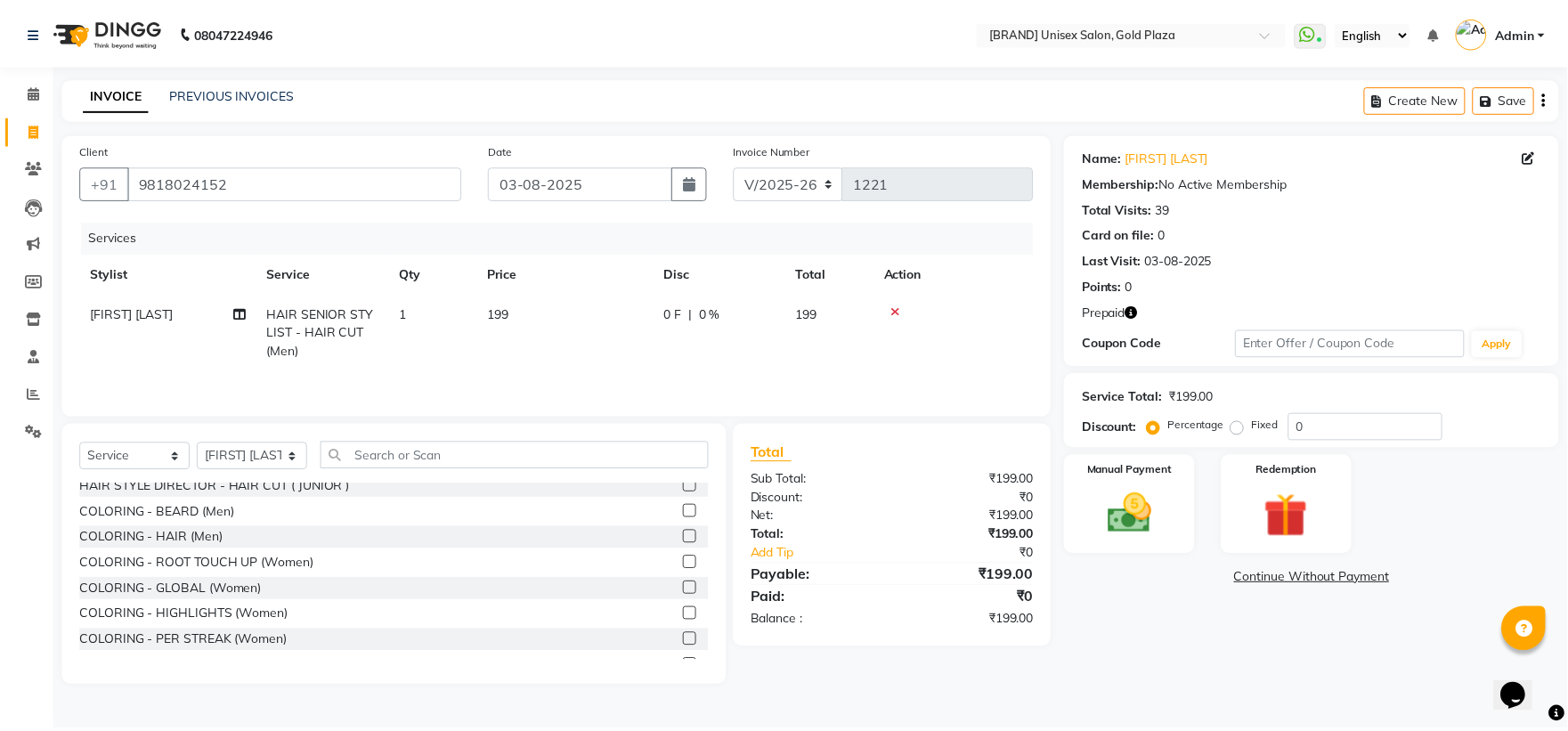 scroll, scrollTop: 1385, scrollLeft: 0, axis: vertical 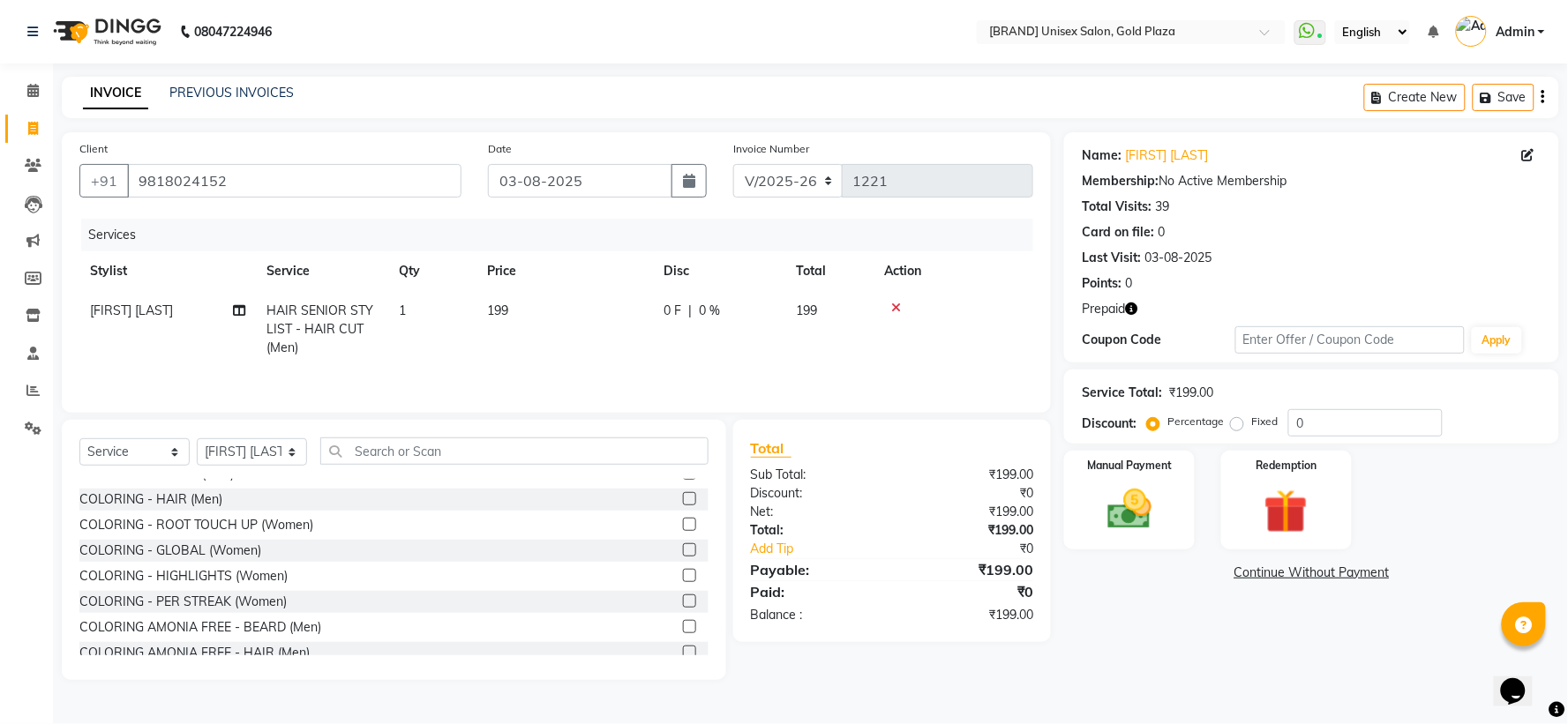 click 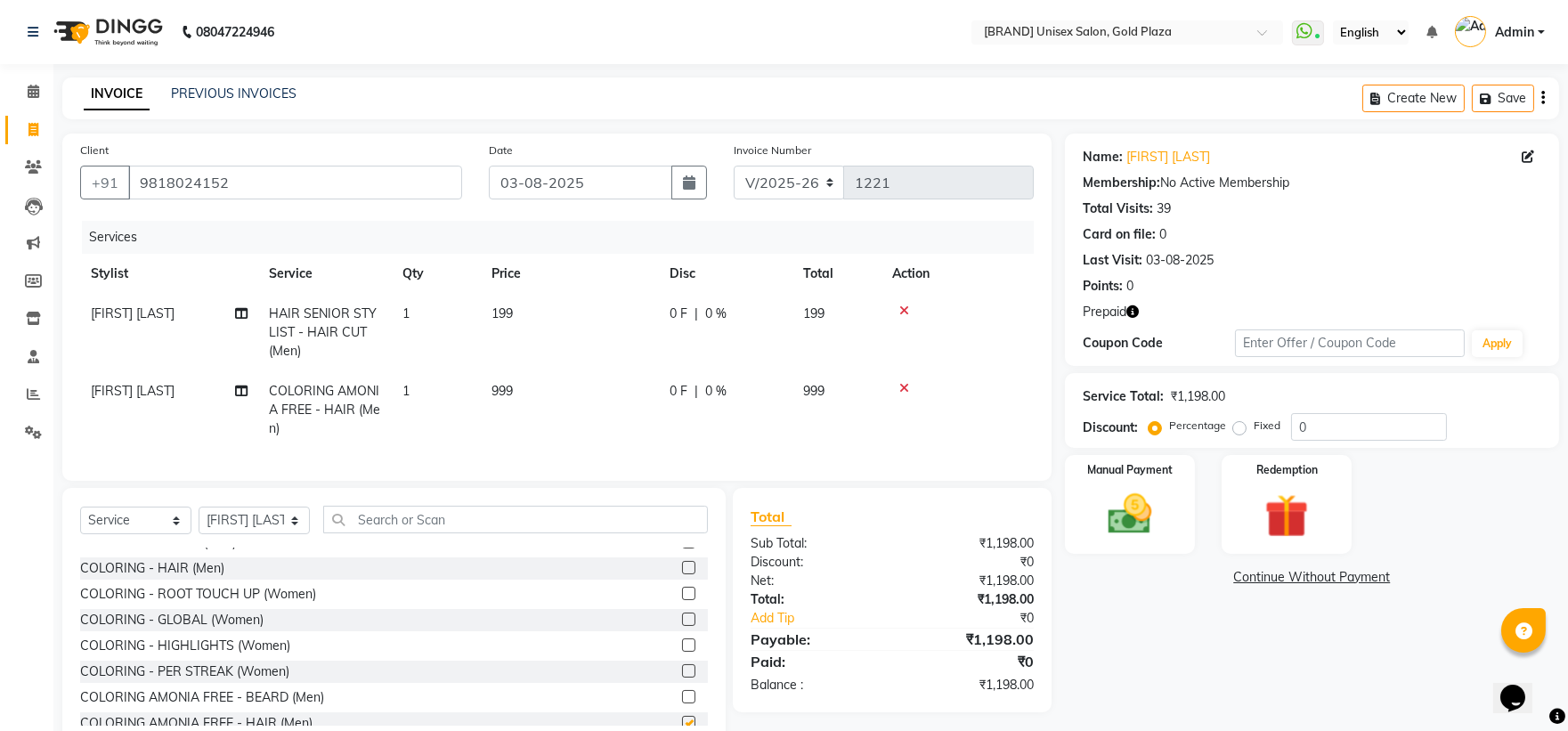 checkbox on "false" 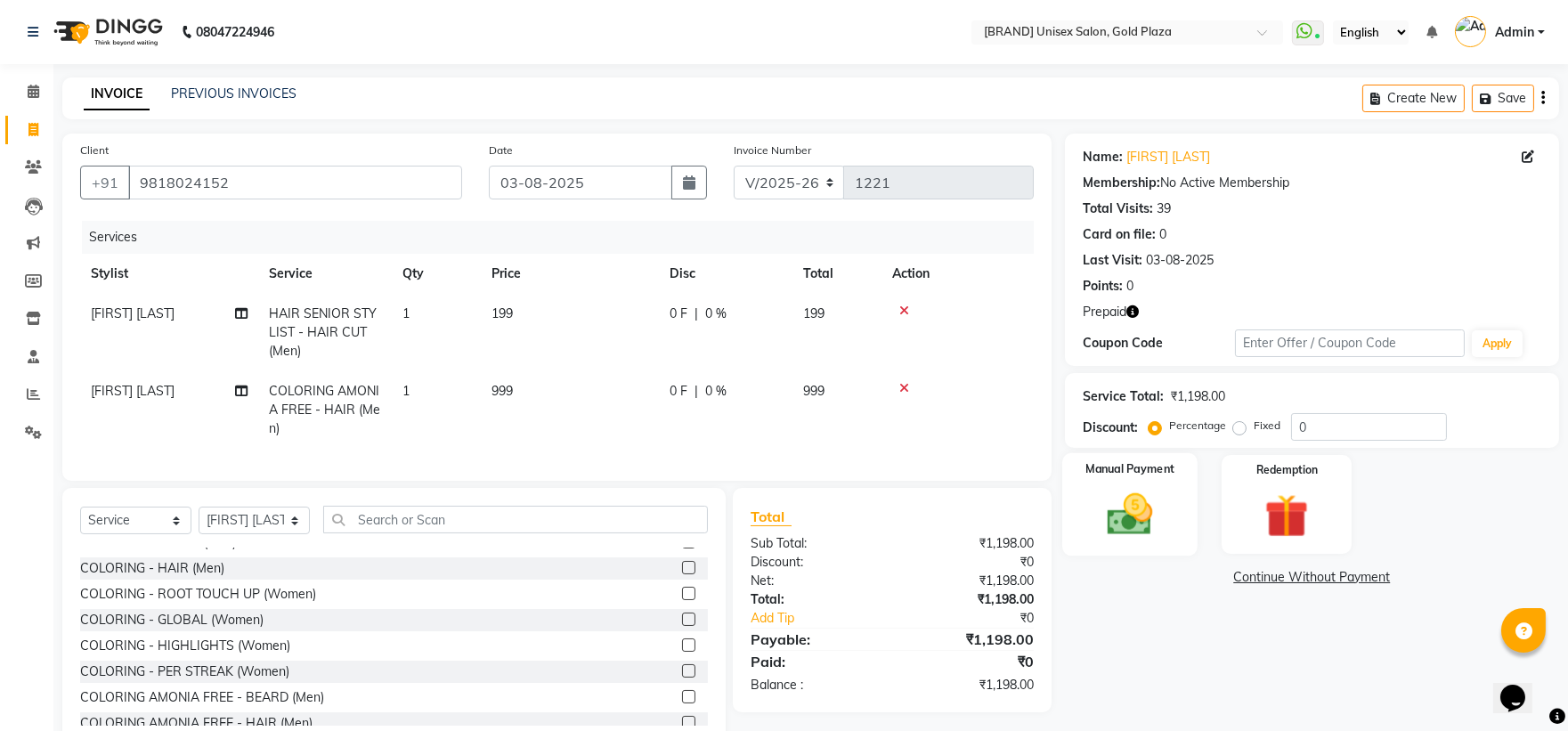 click 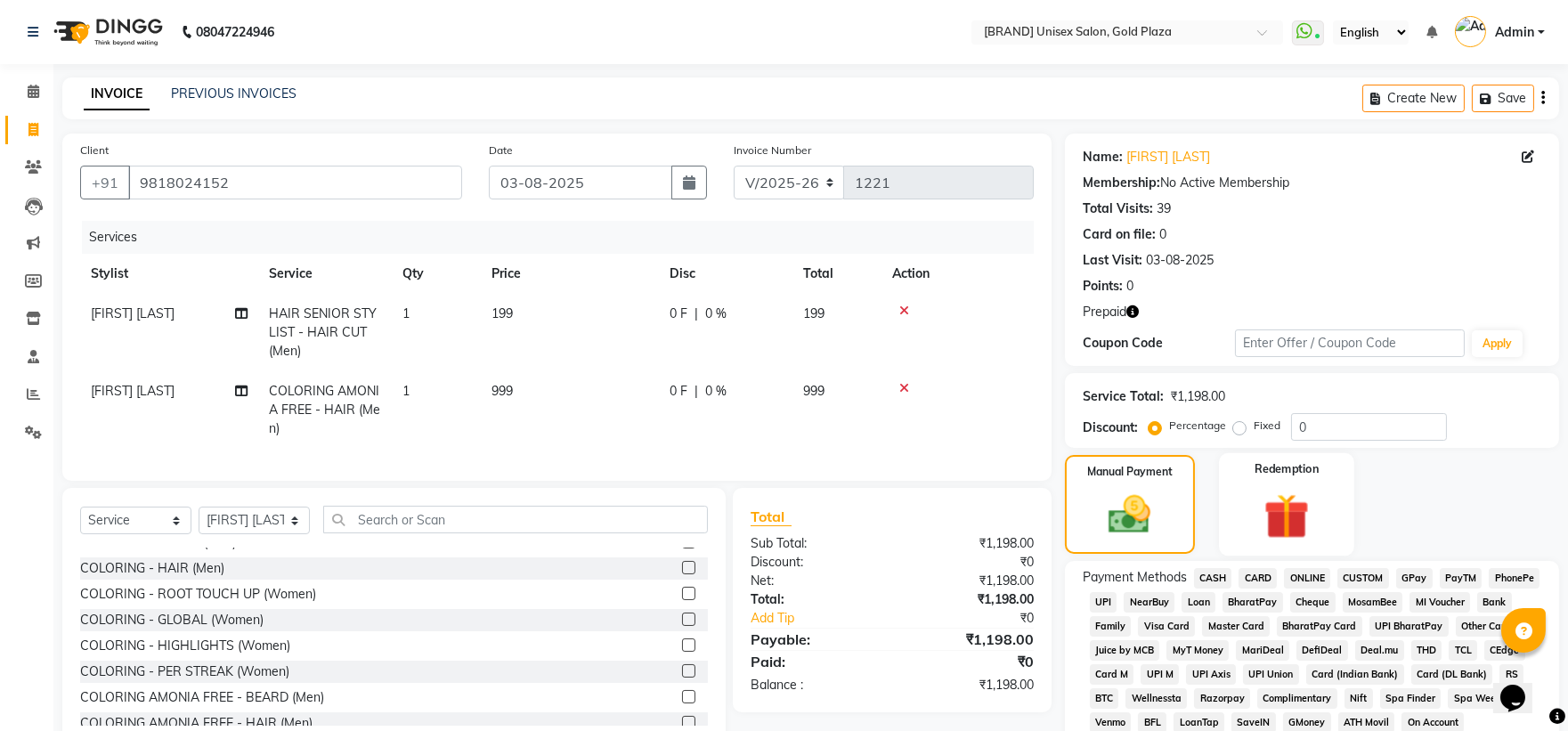 click on "Redemption" 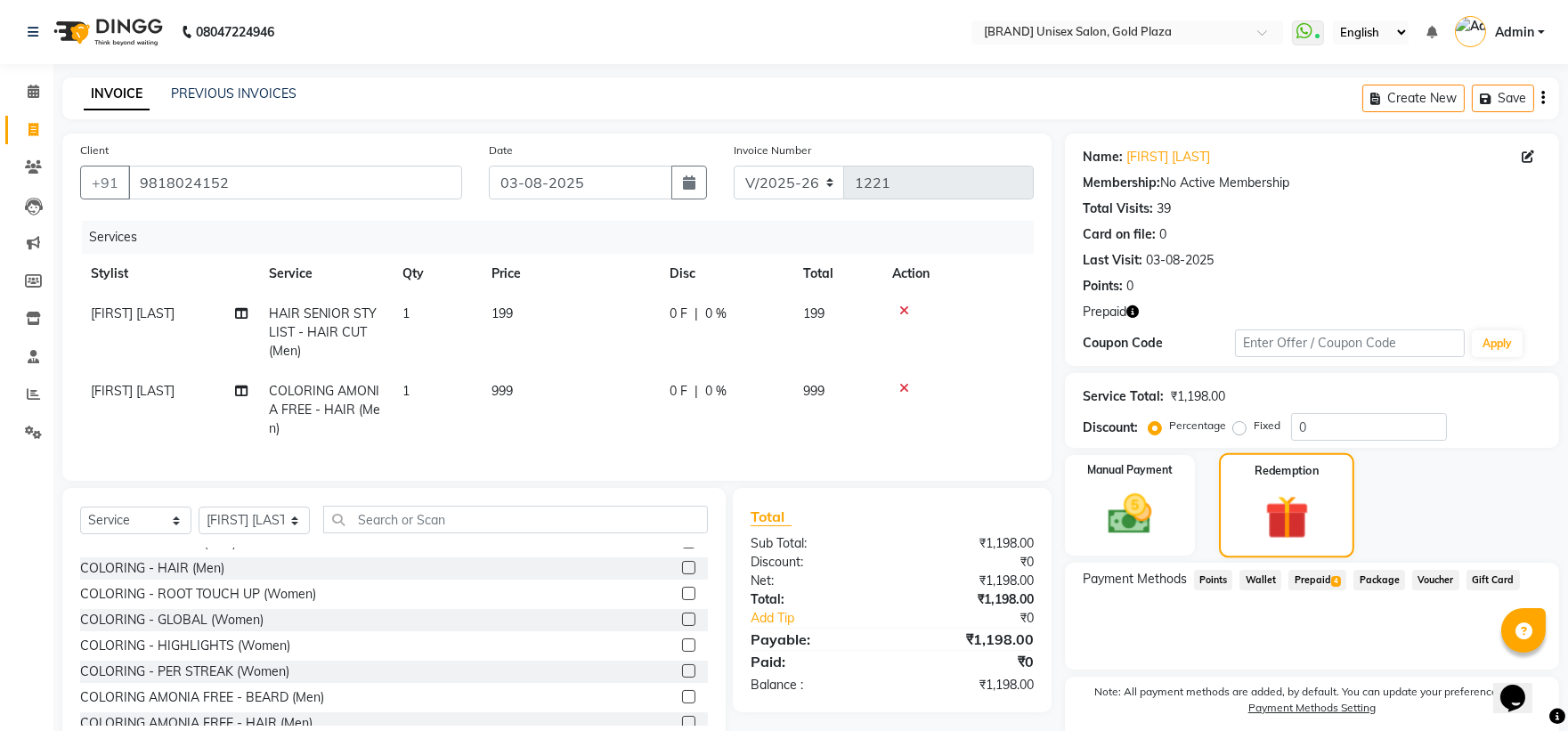 click on "Redemption" 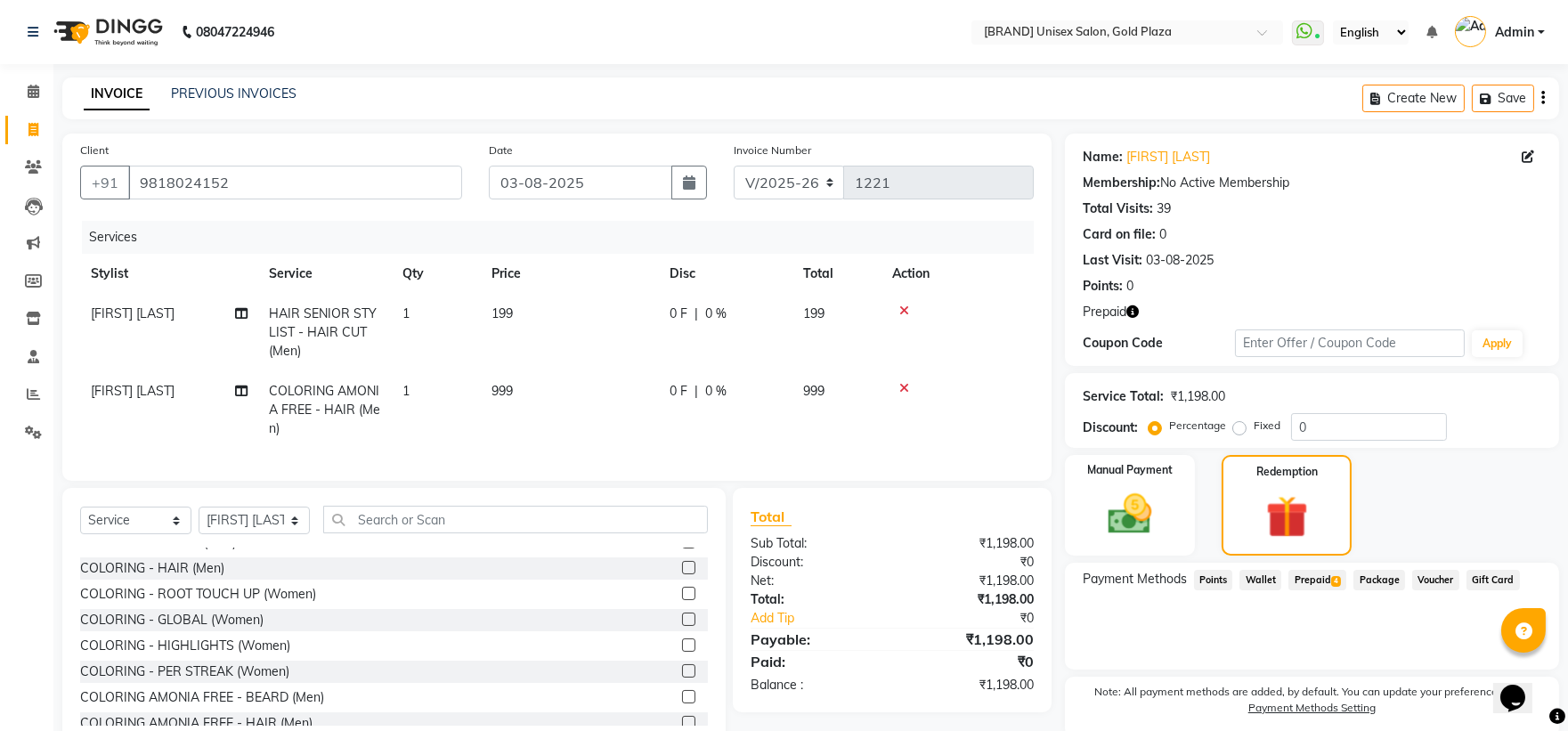 click on "4" 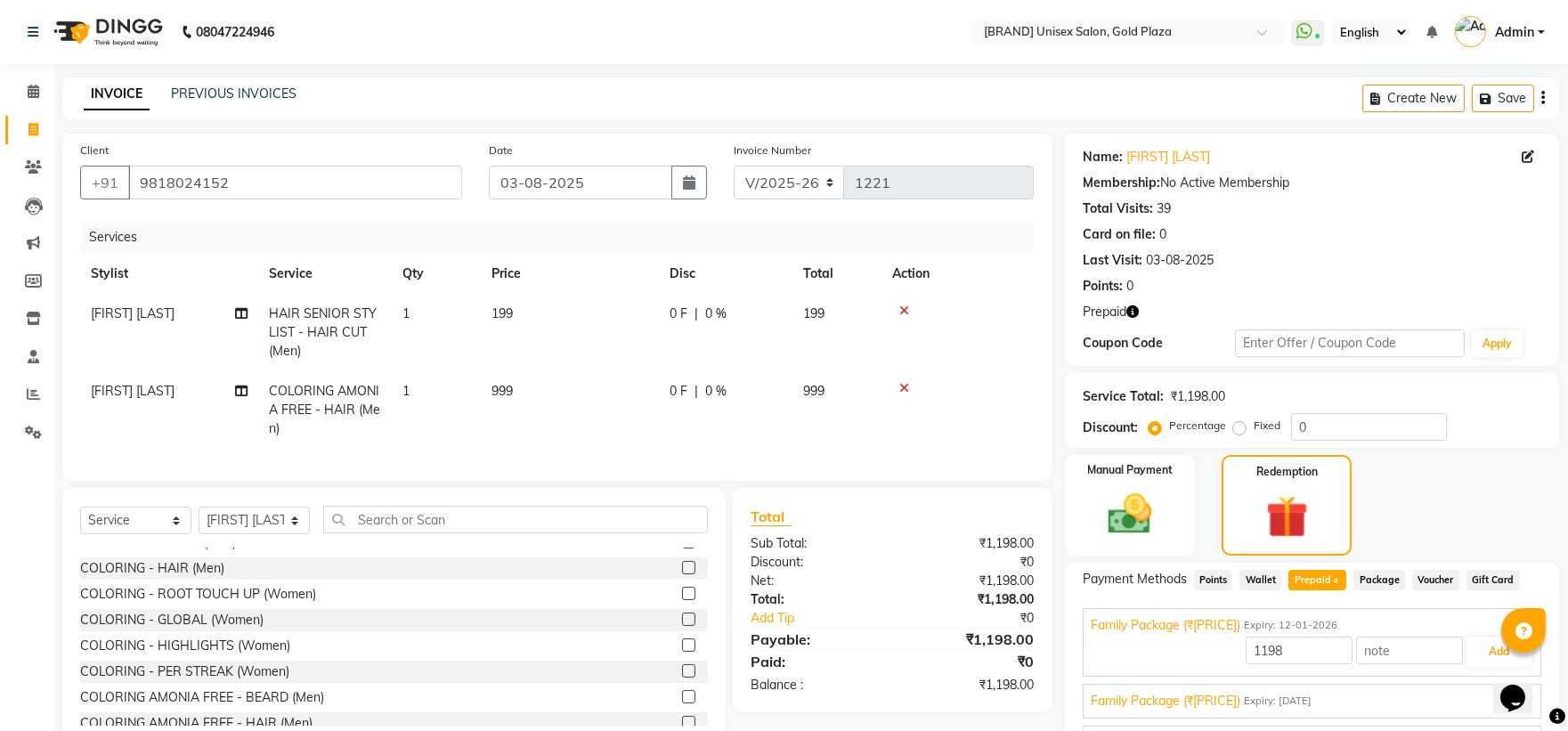 click on "1198 Add" at bounding box center (1312, 652) 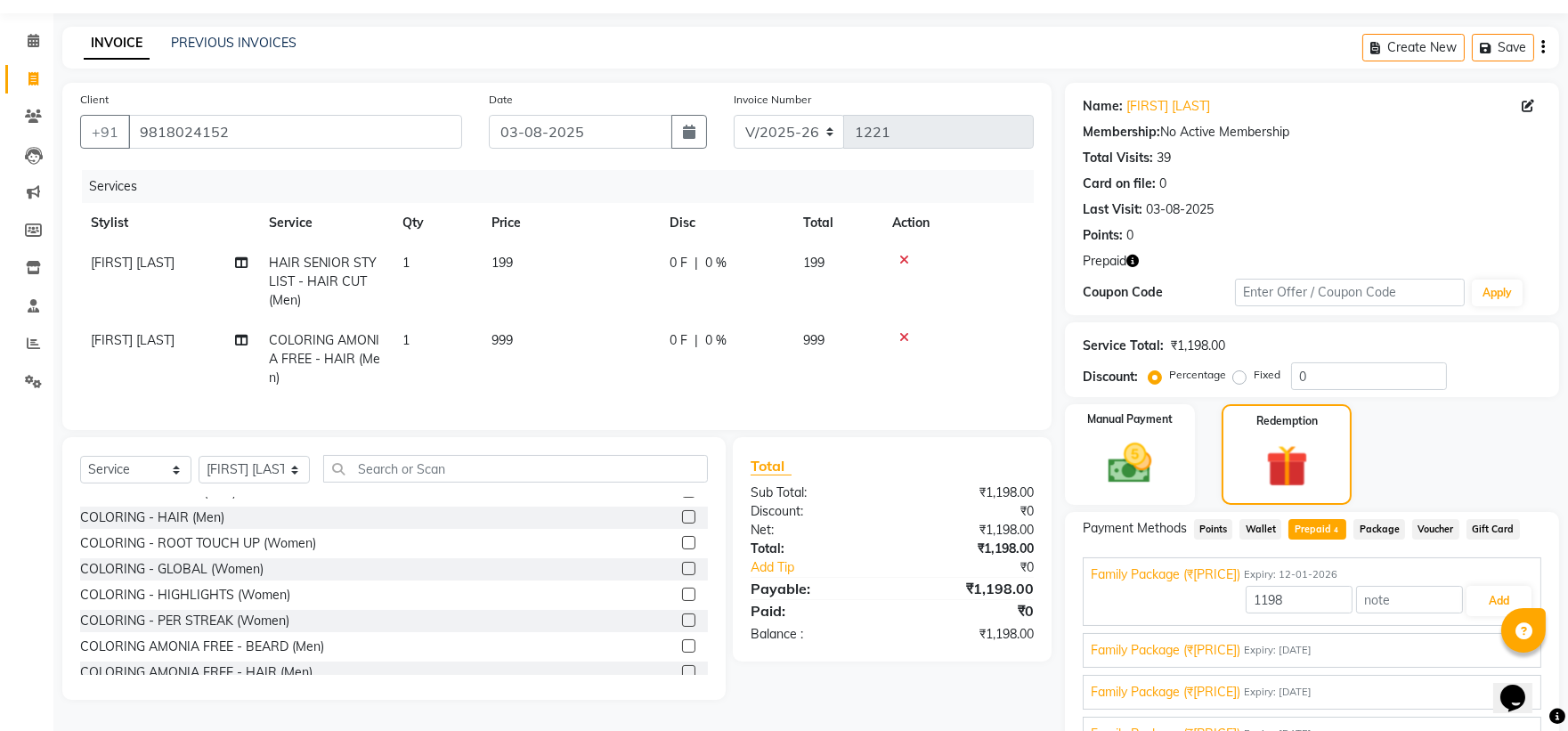 scroll, scrollTop: 99, scrollLeft: 0, axis: vertical 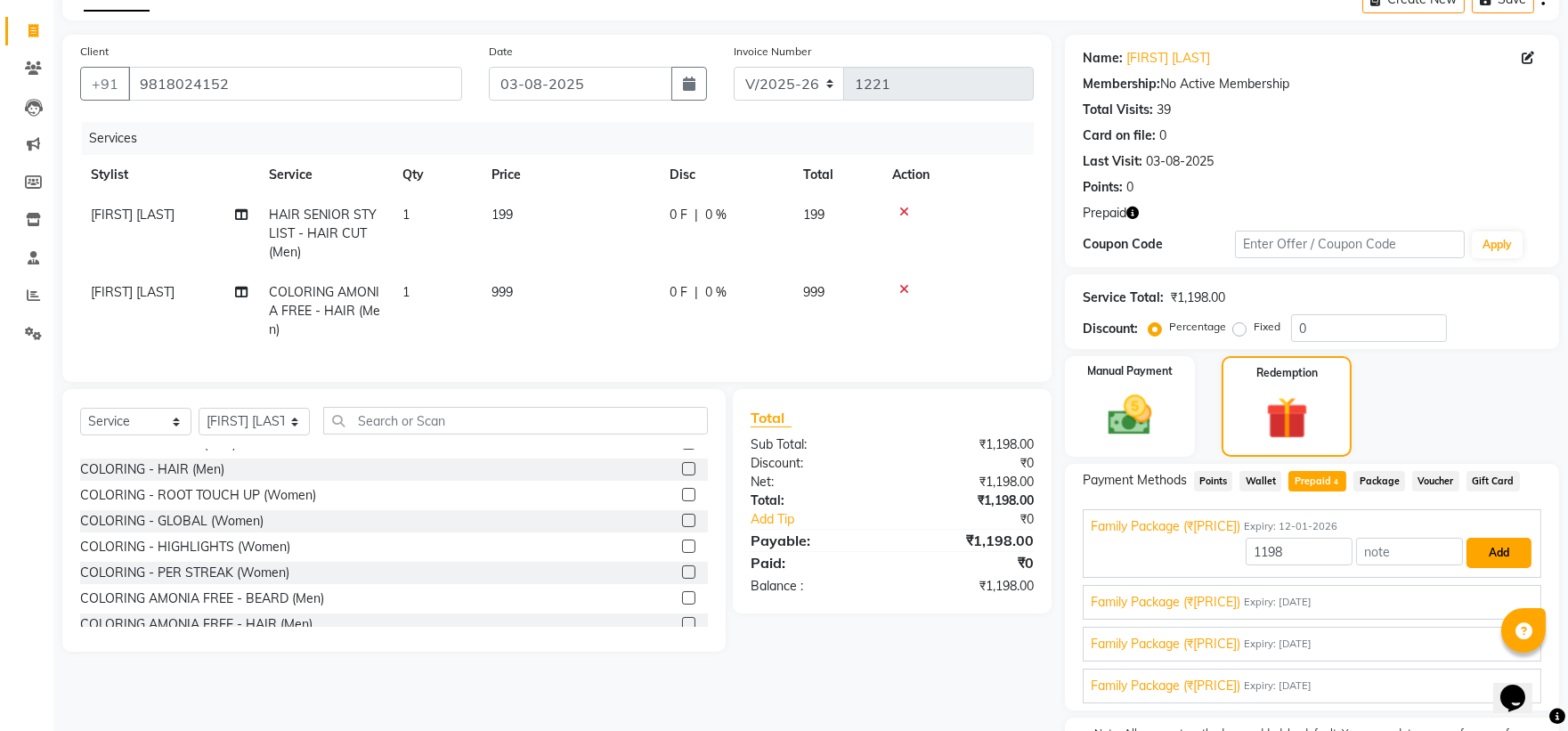 click on "Add" at bounding box center [1499, 553] 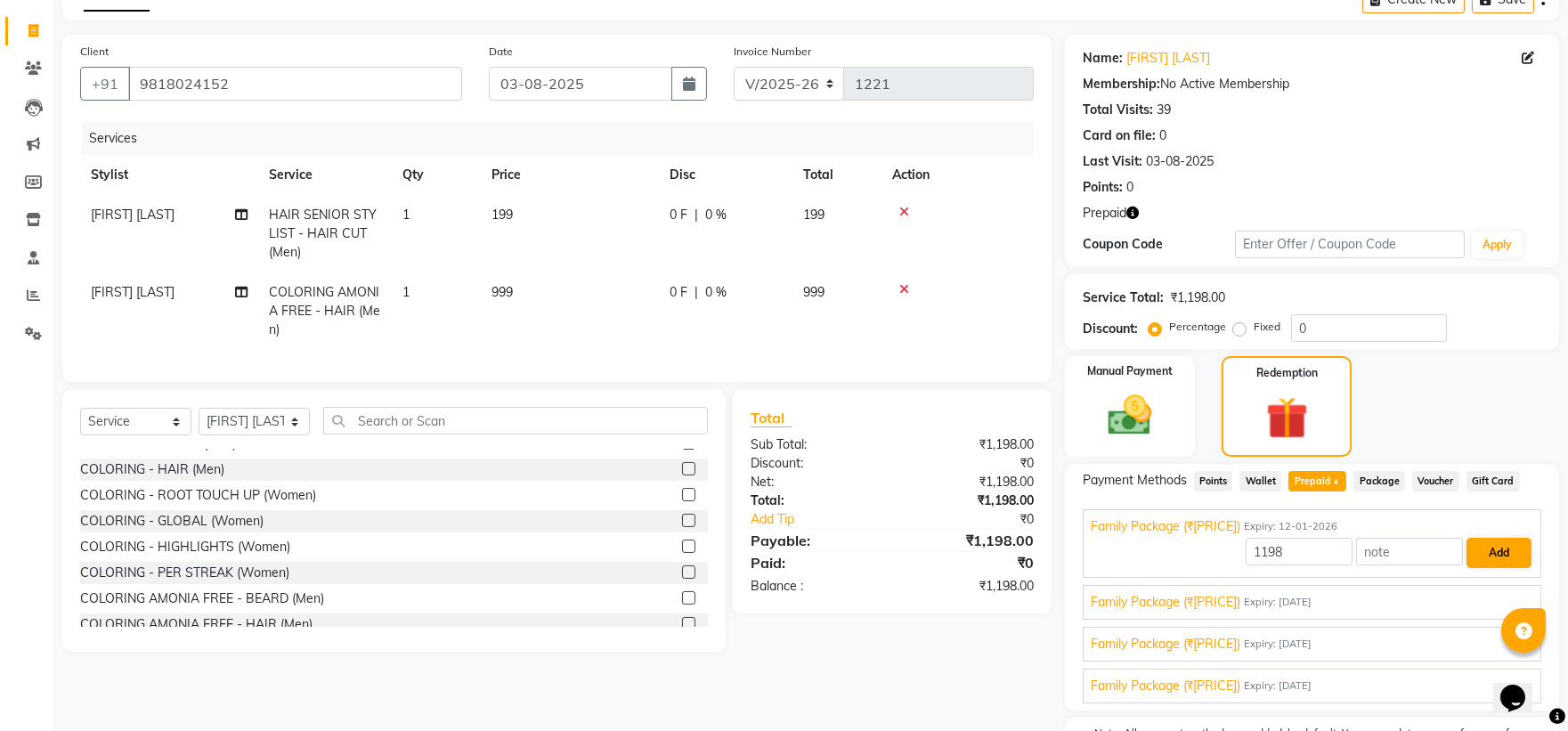 scroll, scrollTop: 68, scrollLeft: 0, axis: vertical 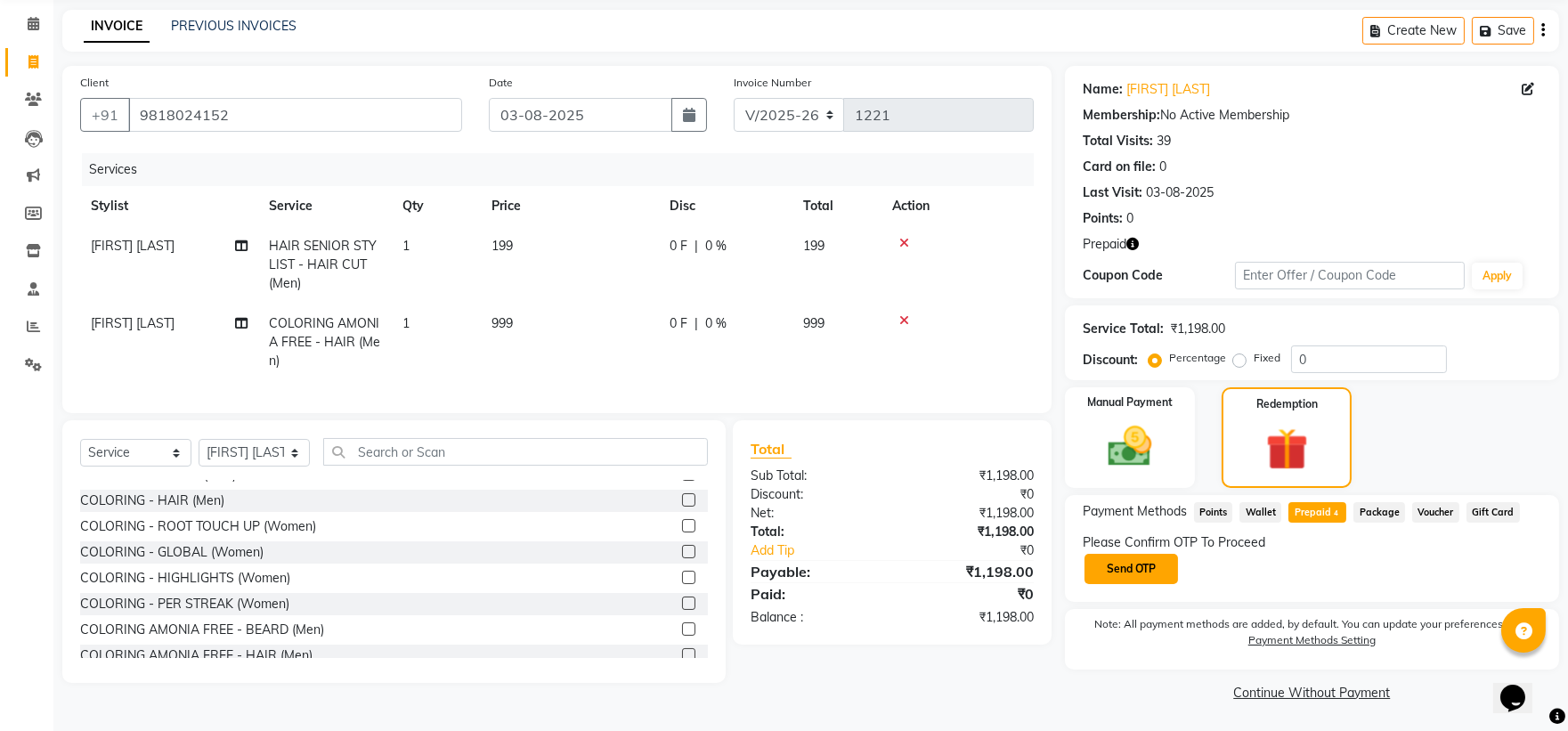 click on "Send OTP" 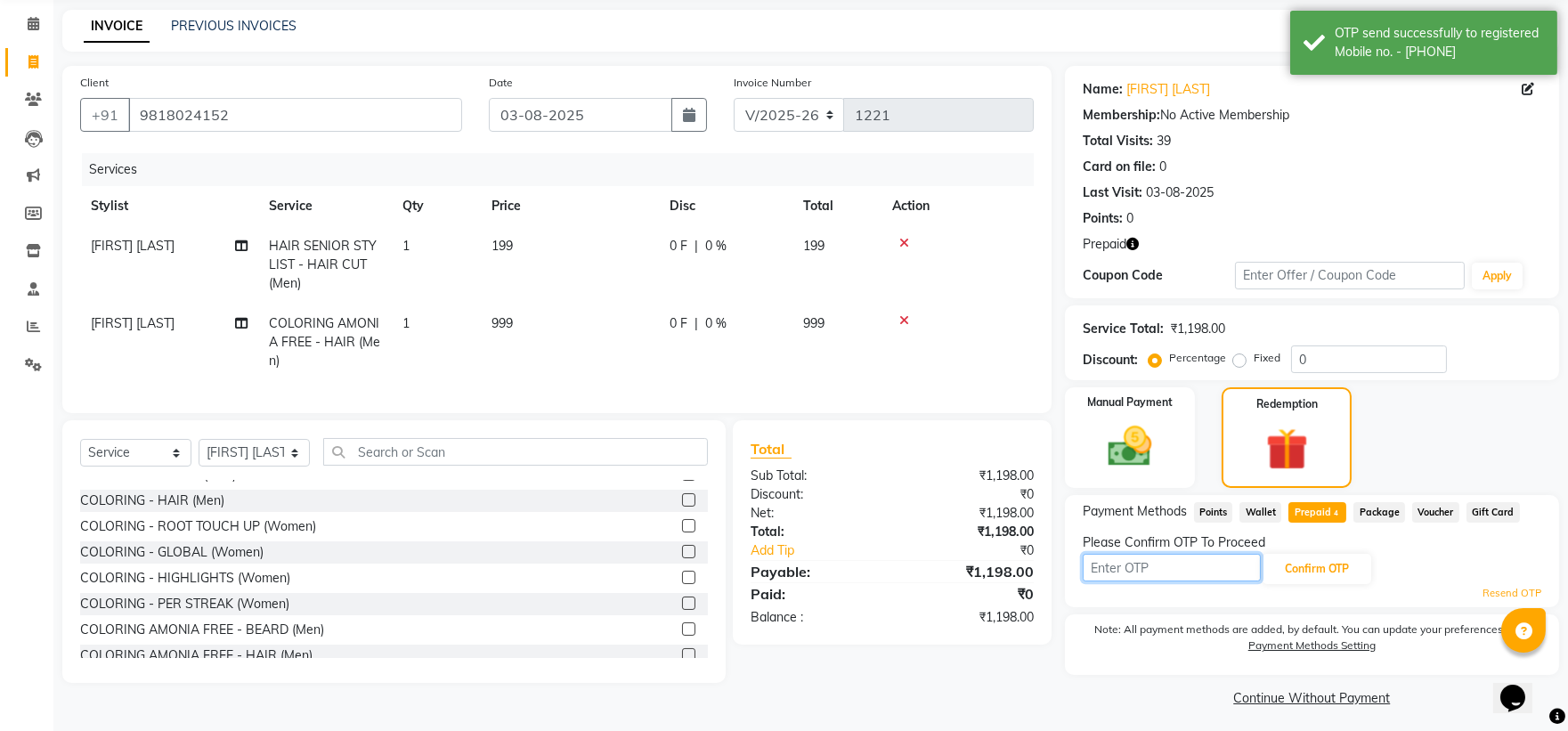 click at bounding box center (1172, 567) 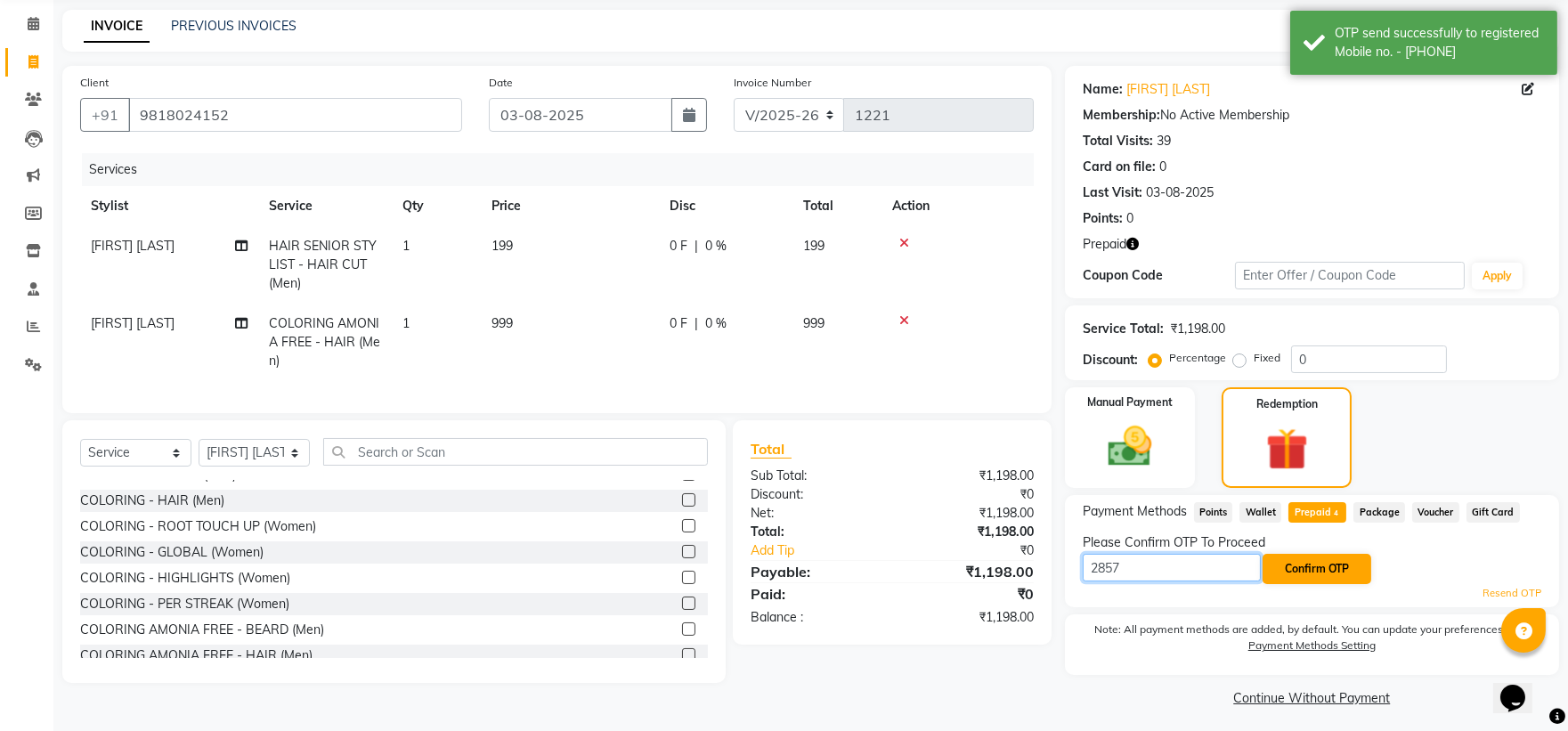 type on "2857" 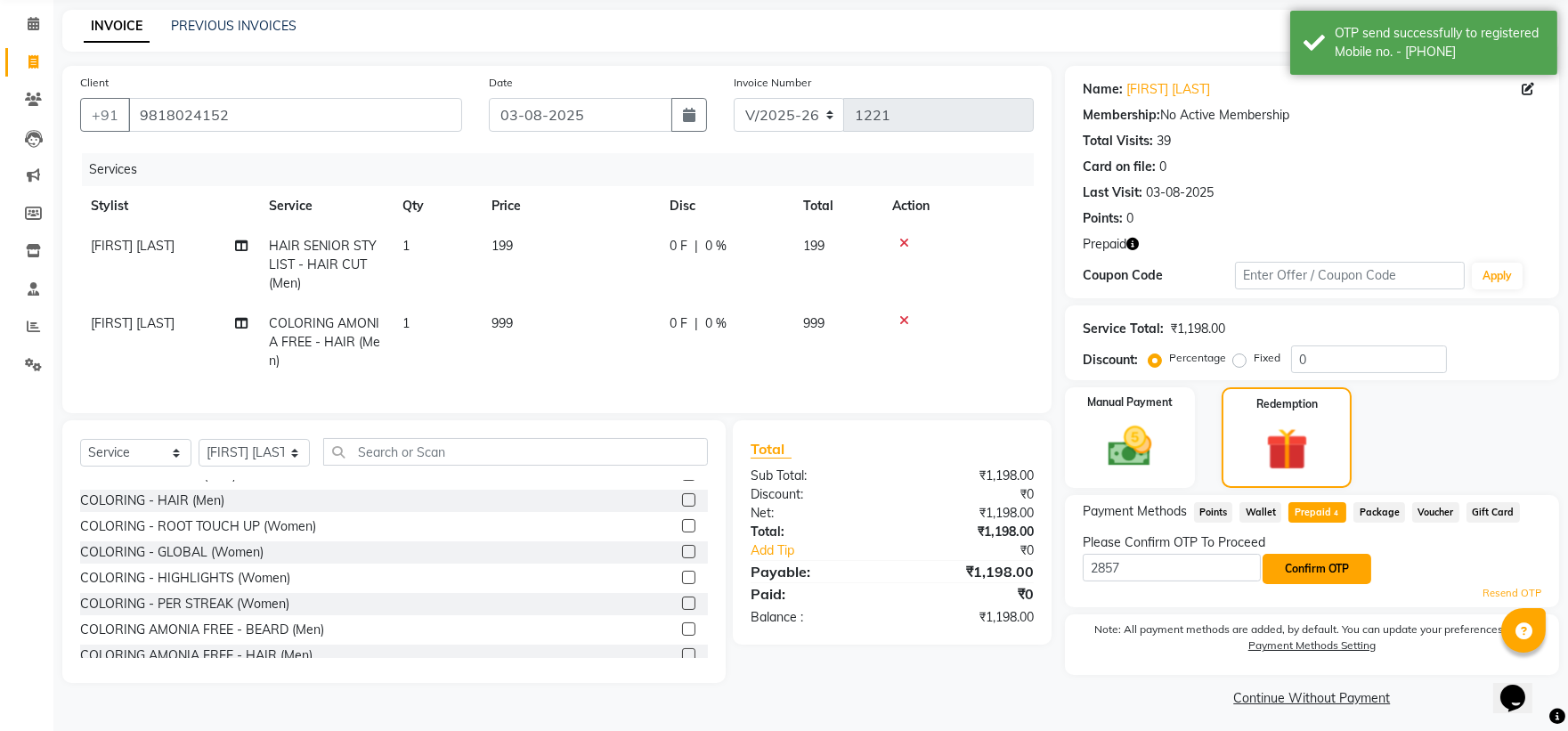 click on "Confirm OTP" 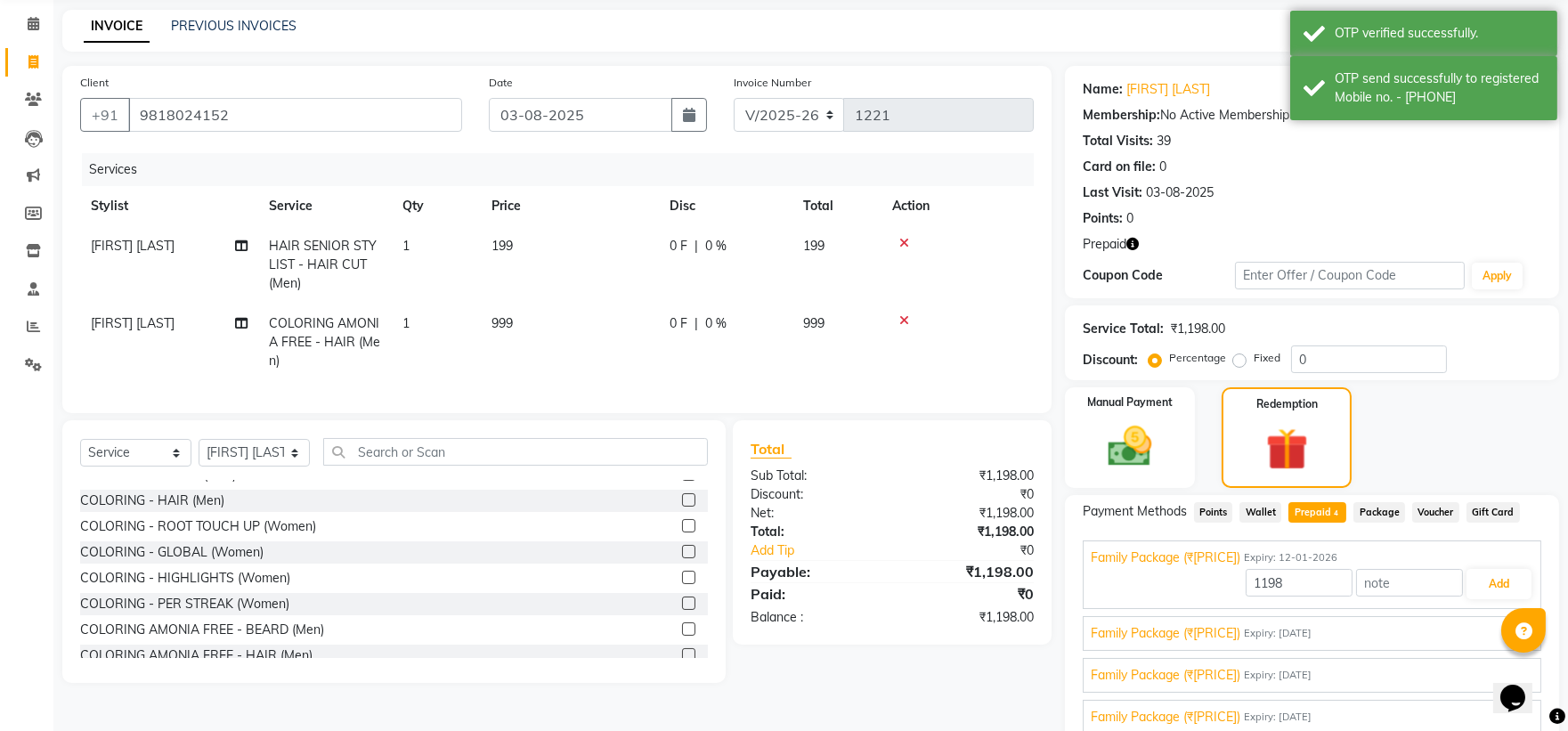 scroll, scrollTop: 208, scrollLeft: 0, axis: vertical 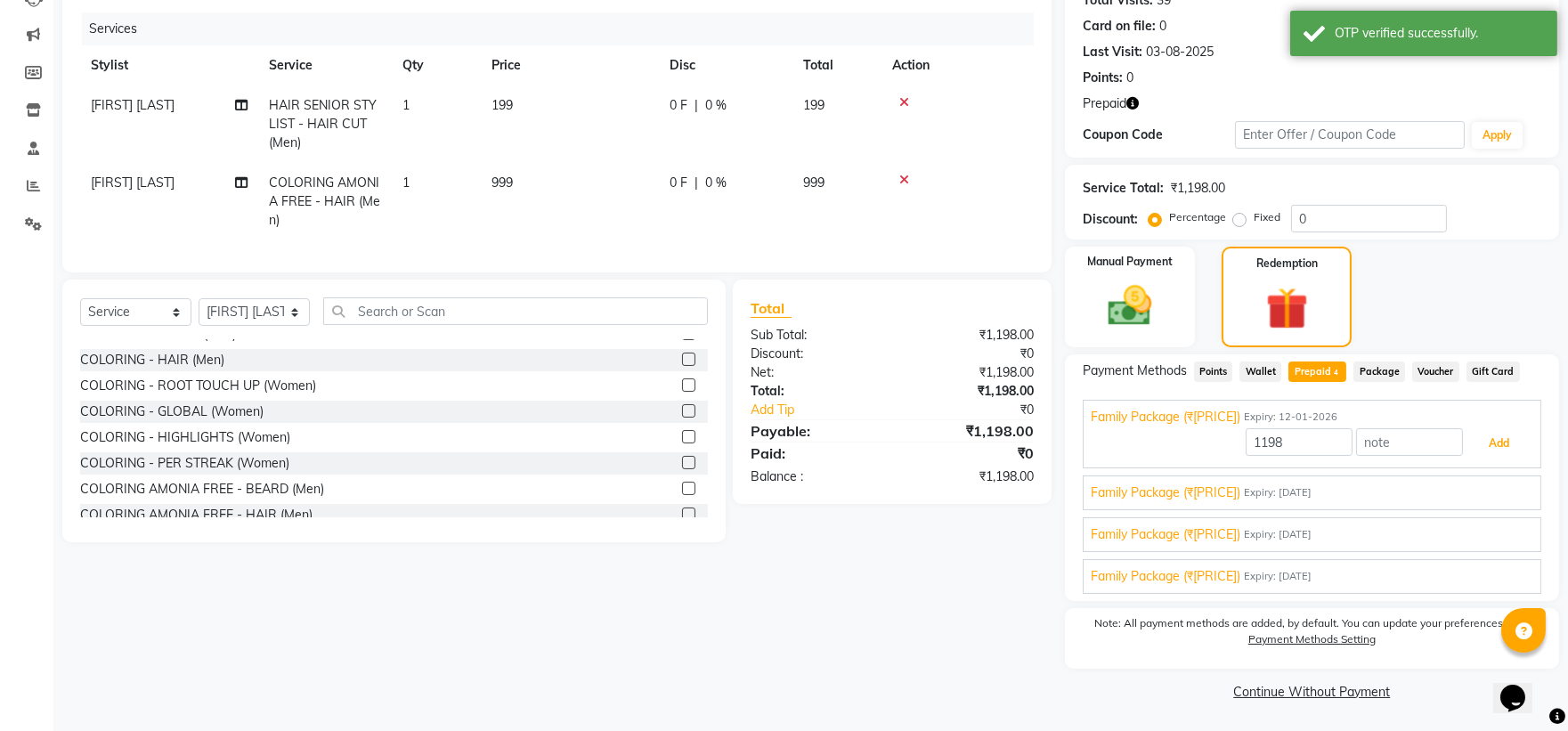 click on "Add" at bounding box center [1499, 443] 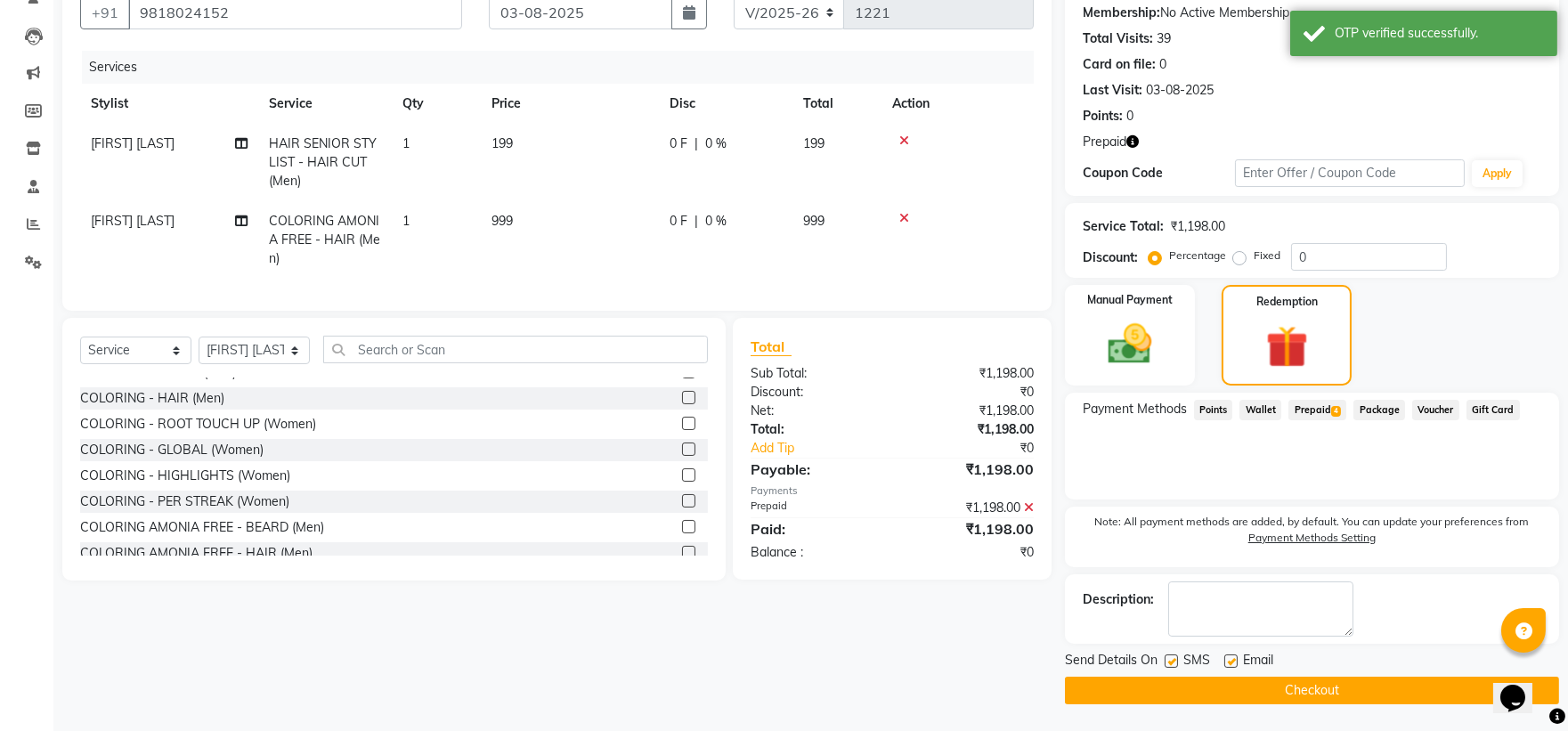 scroll, scrollTop: 169, scrollLeft: 0, axis: vertical 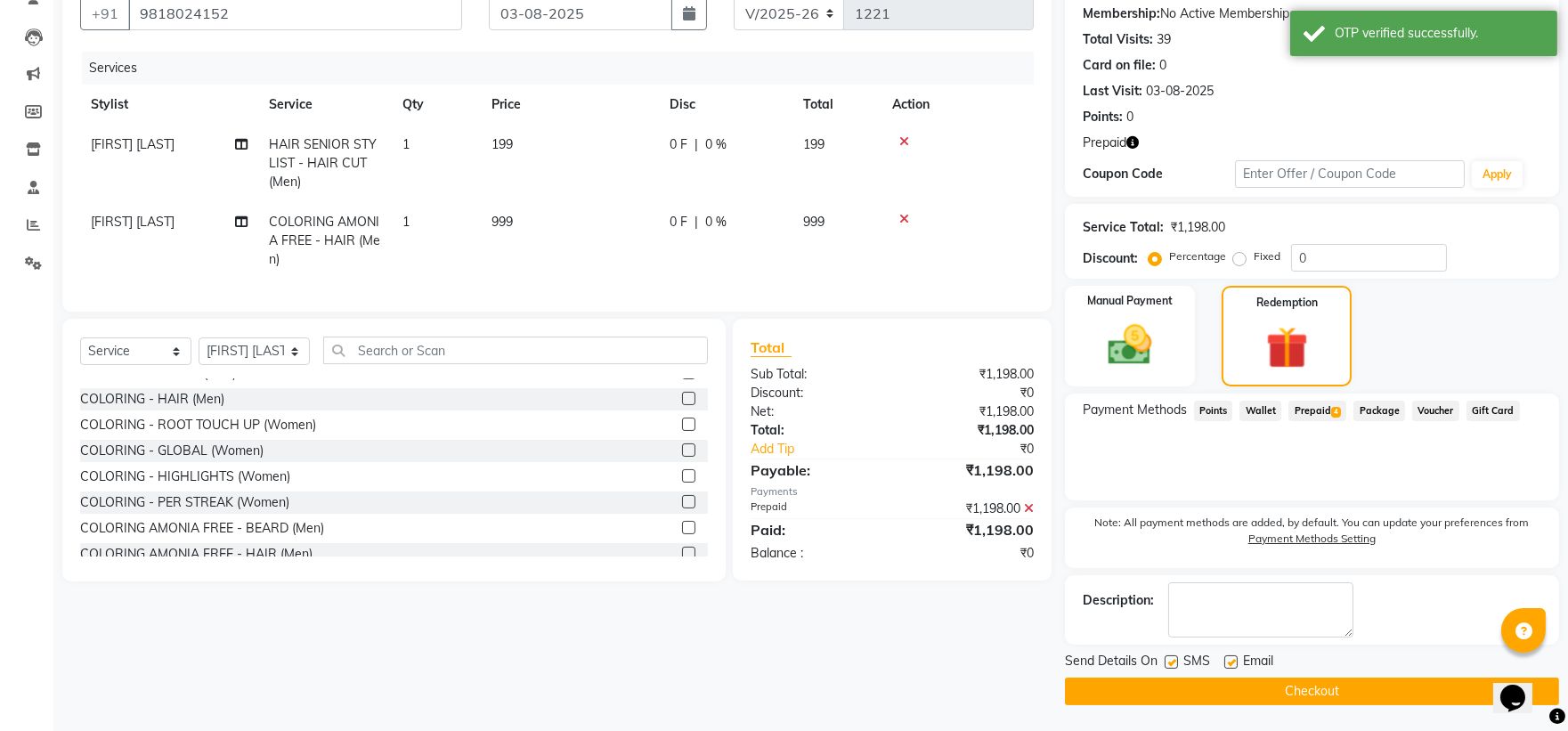 click on "Checkout" 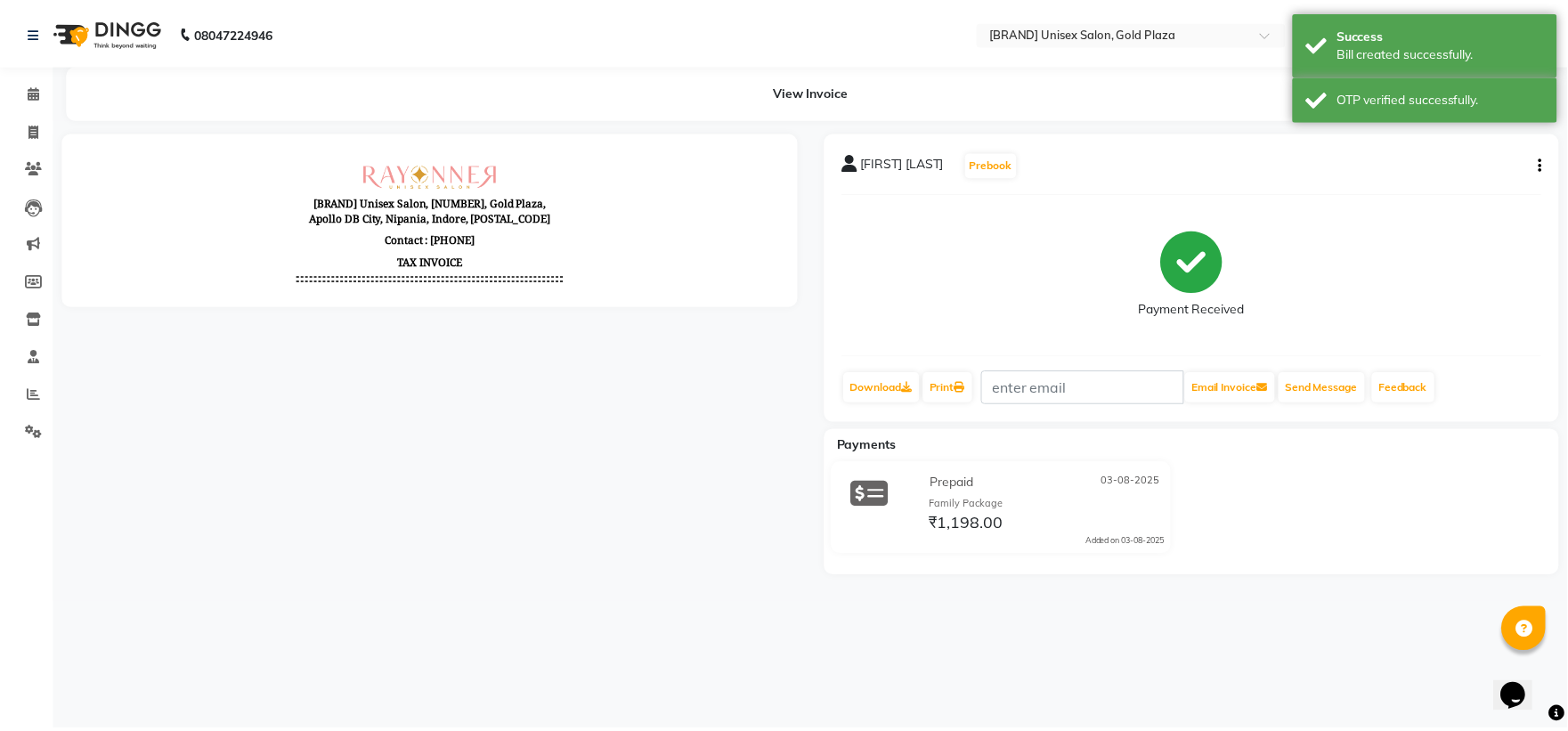 scroll, scrollTop: 0, scrollLeft: 0, axis: both 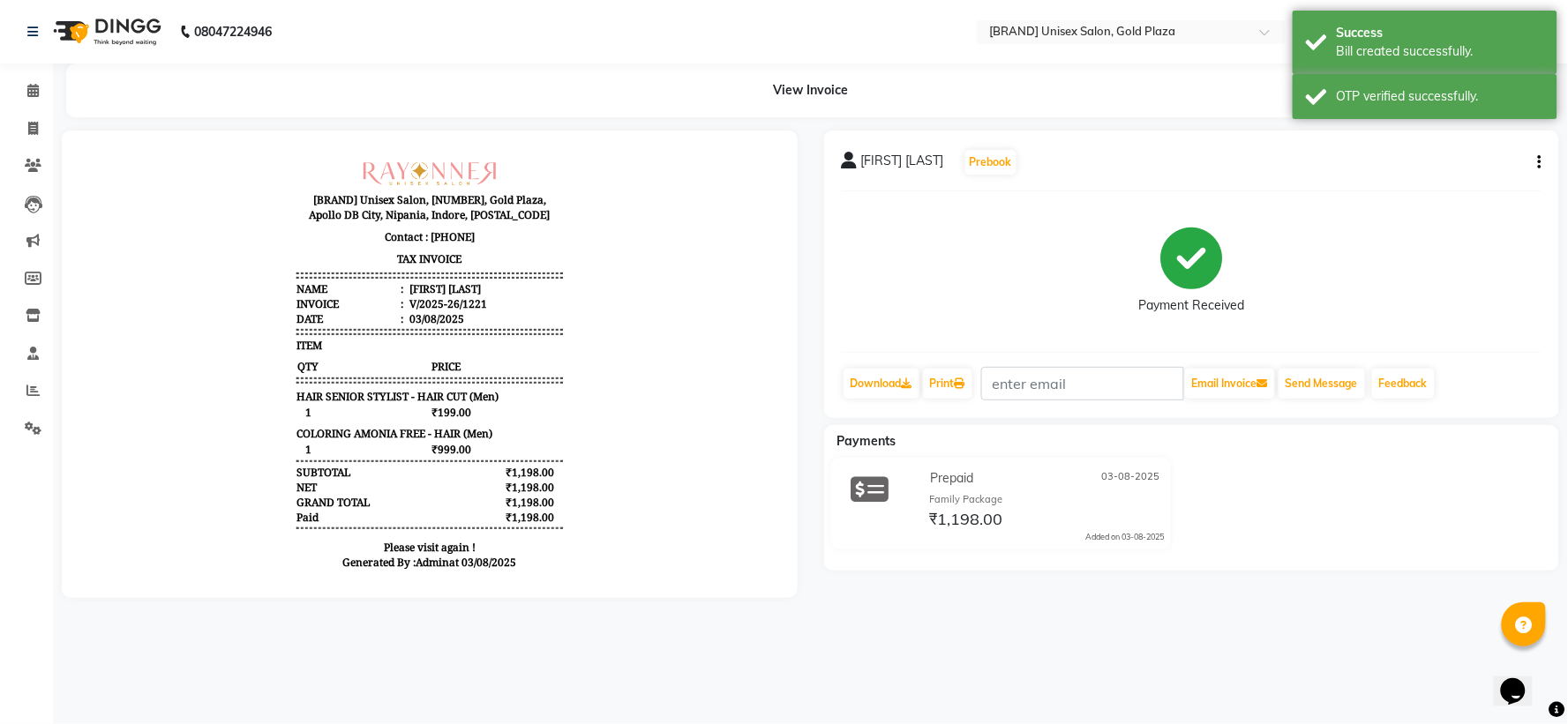 click on "[FIRST] [LAST] Prebook Payment Received Download Print Email Invoice Send Message Feedback Payments Prepaid [DATE] Family Package ₹[PRICE] Added on [DATE]" 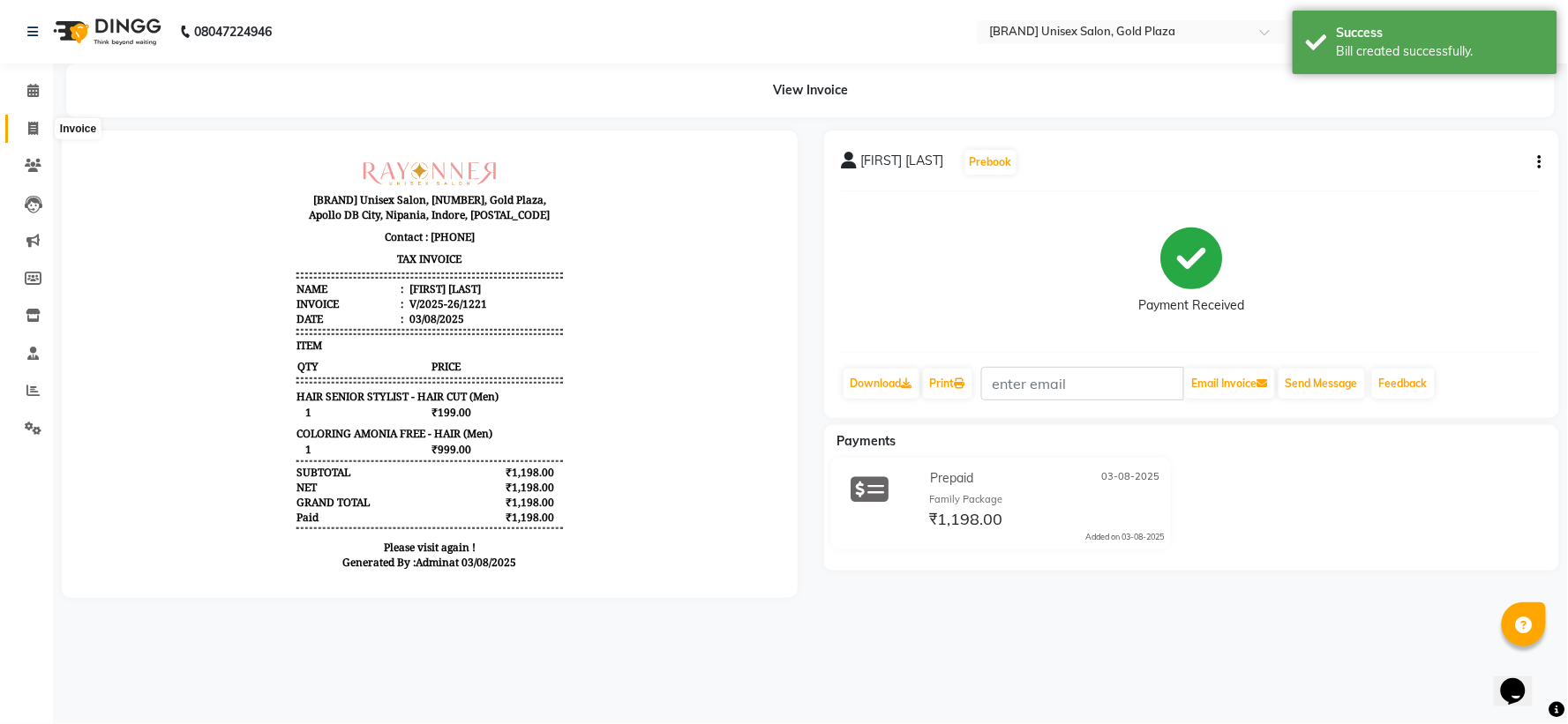 click 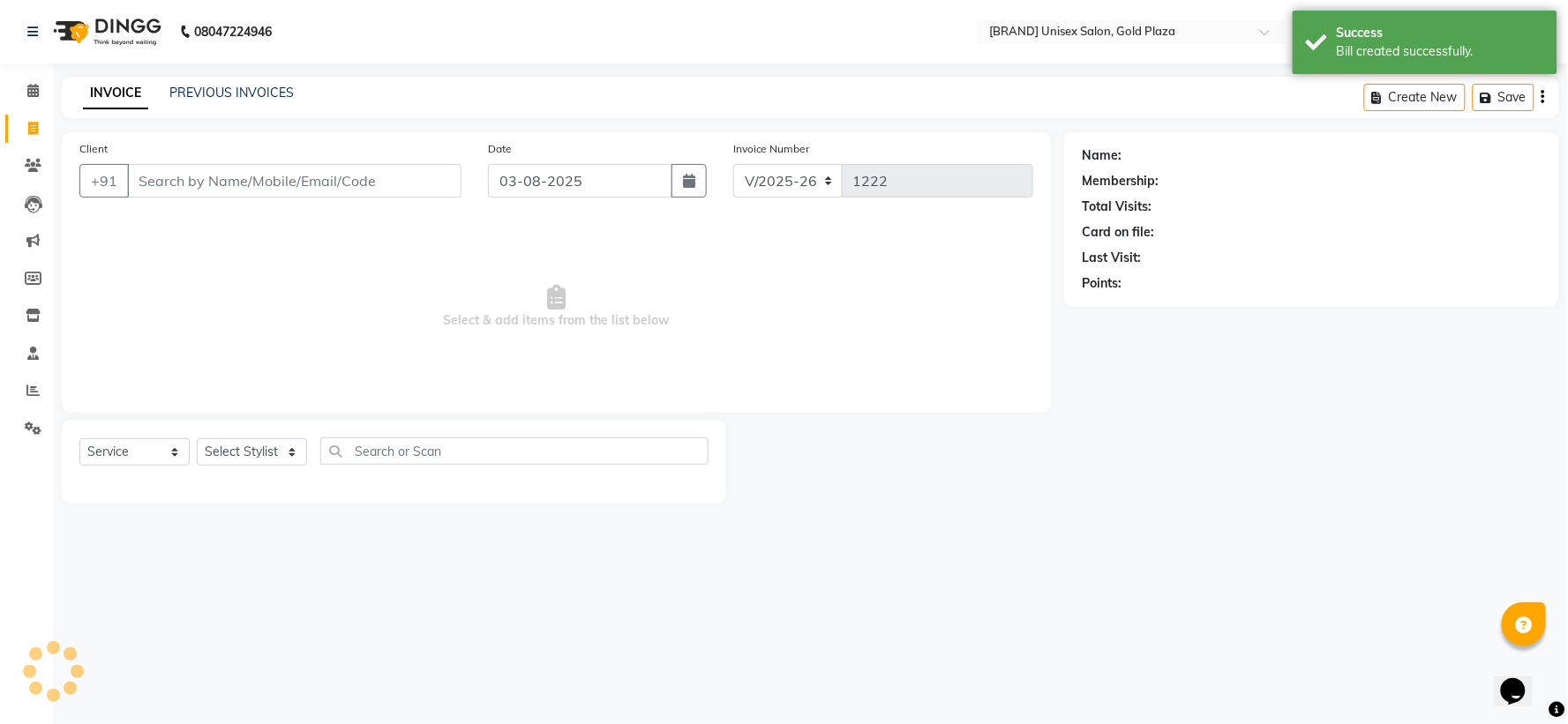select on "P" 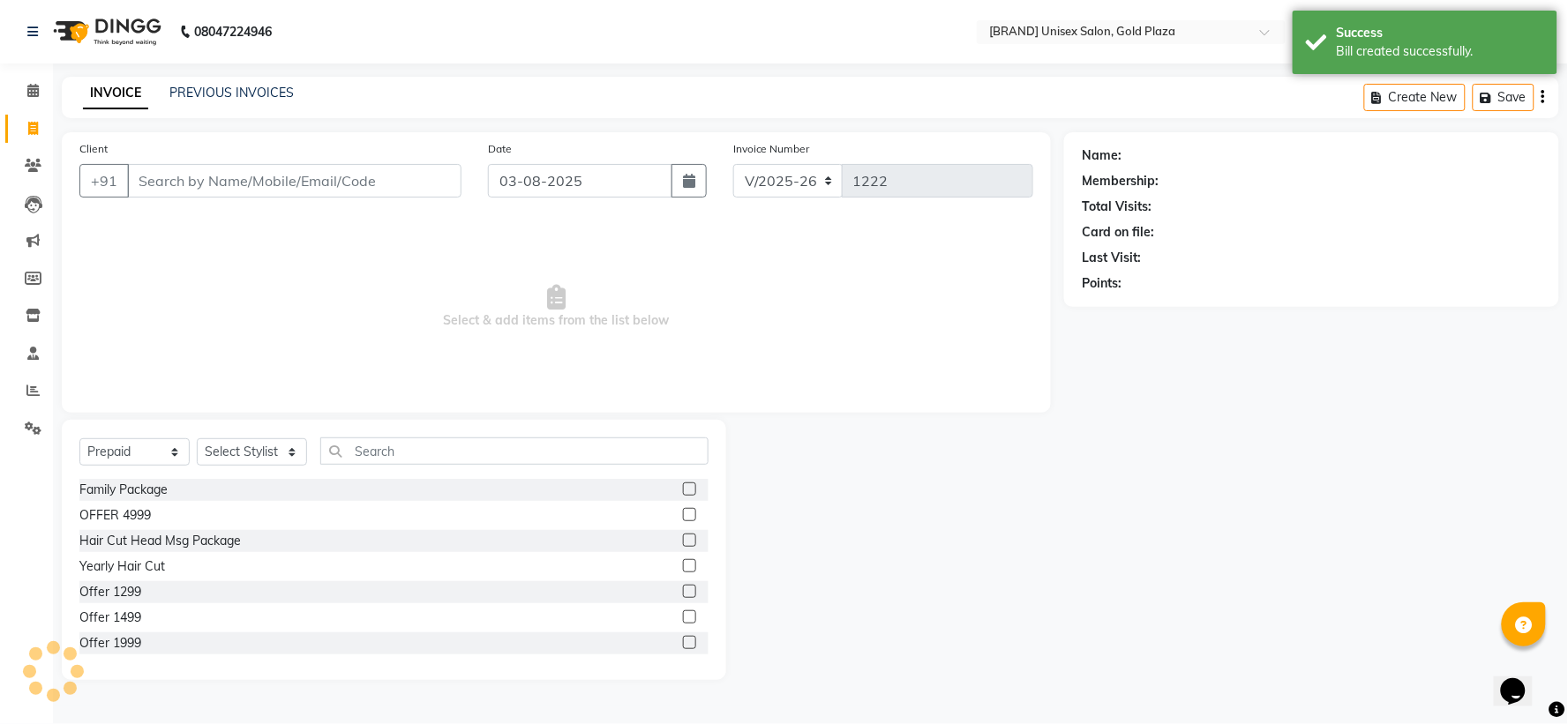 click on "Client" at bounding box center (294, 181) 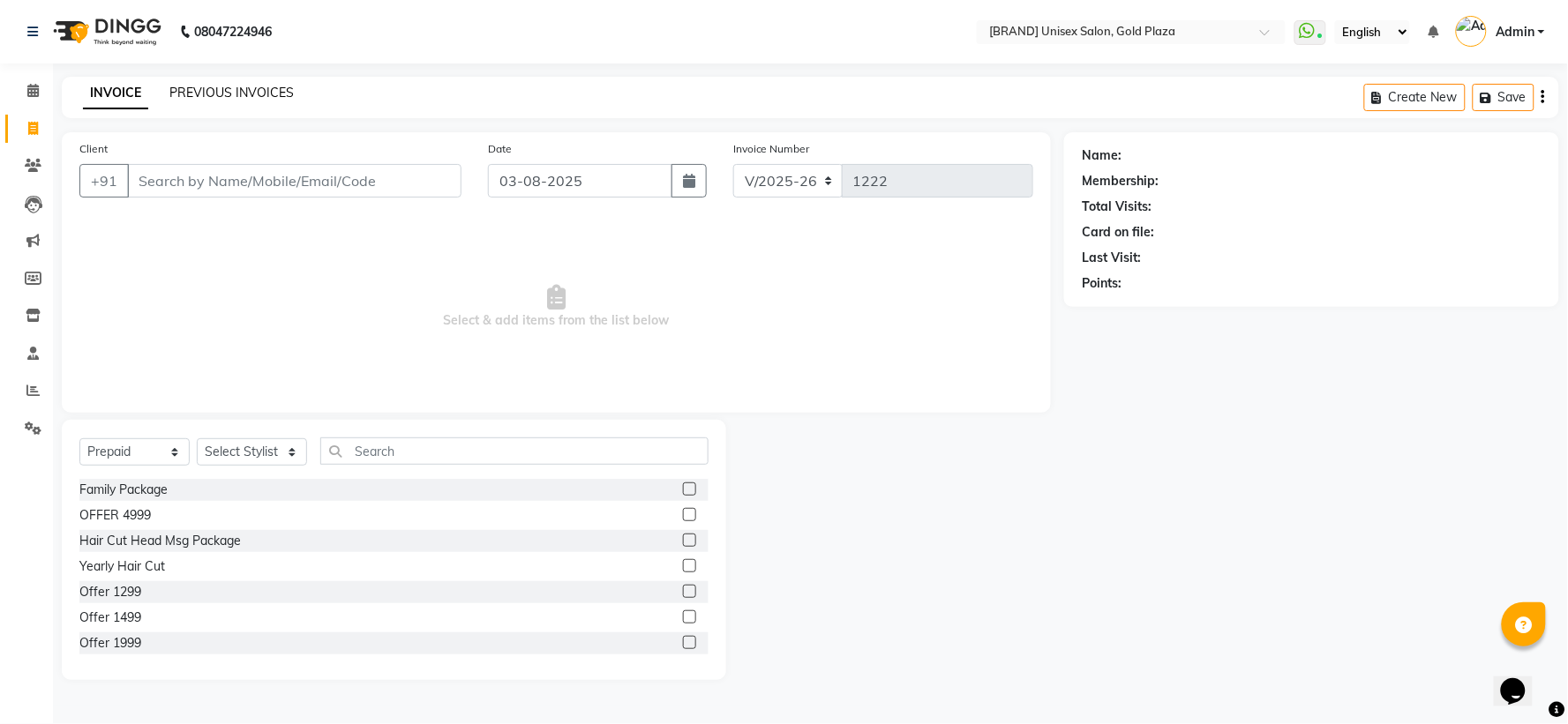 click on "PREVIOUS INVOICES" 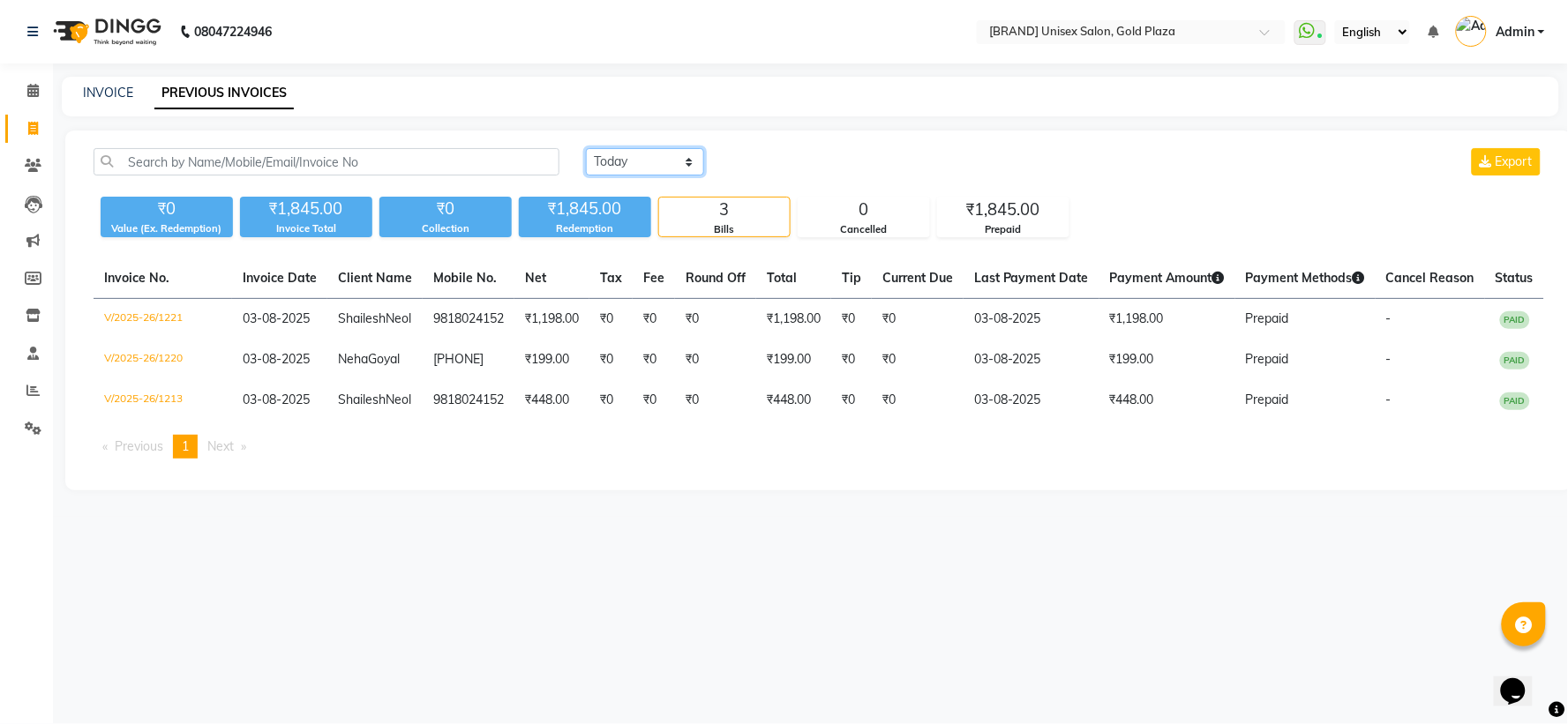 click on "Today Yesterday Custom Range" 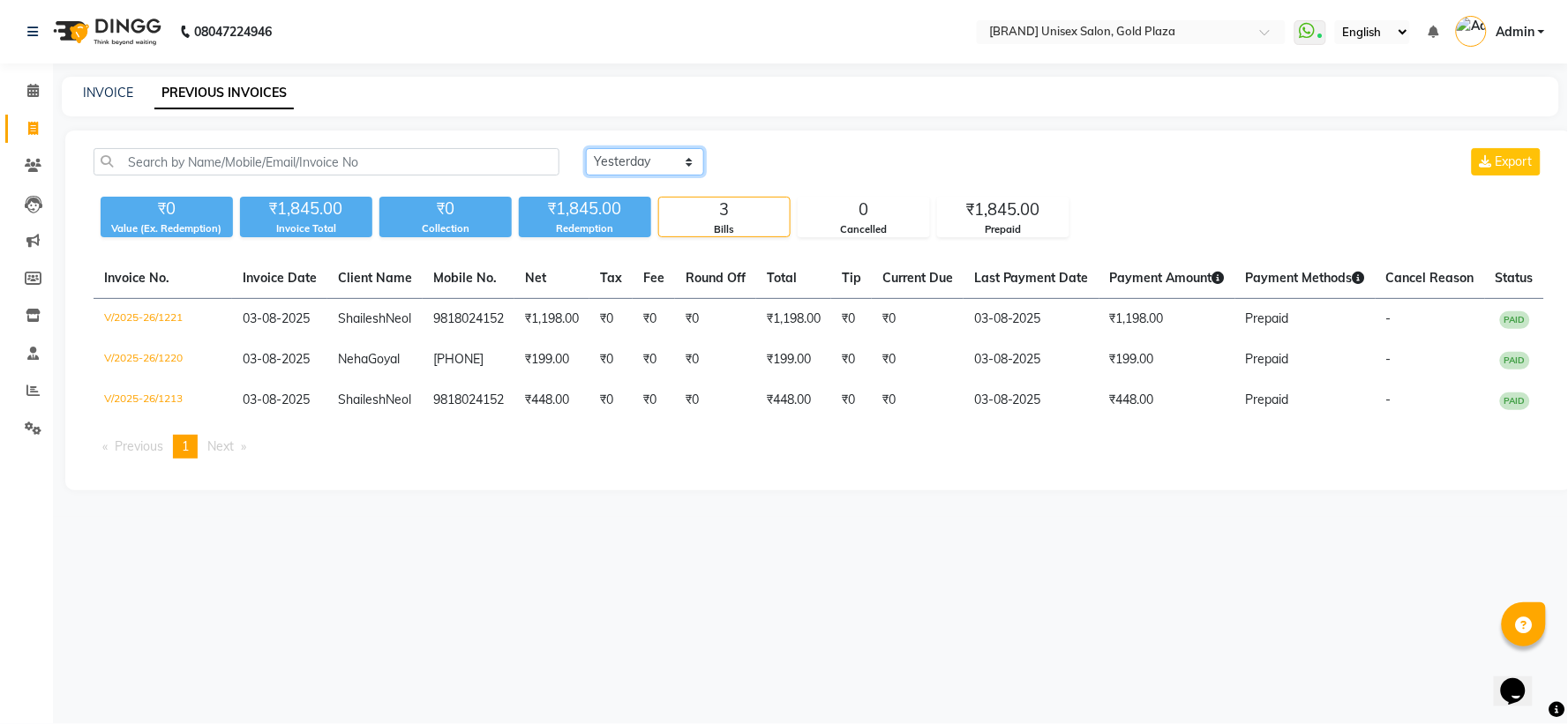 click on "Today Yesterday Custom Range" 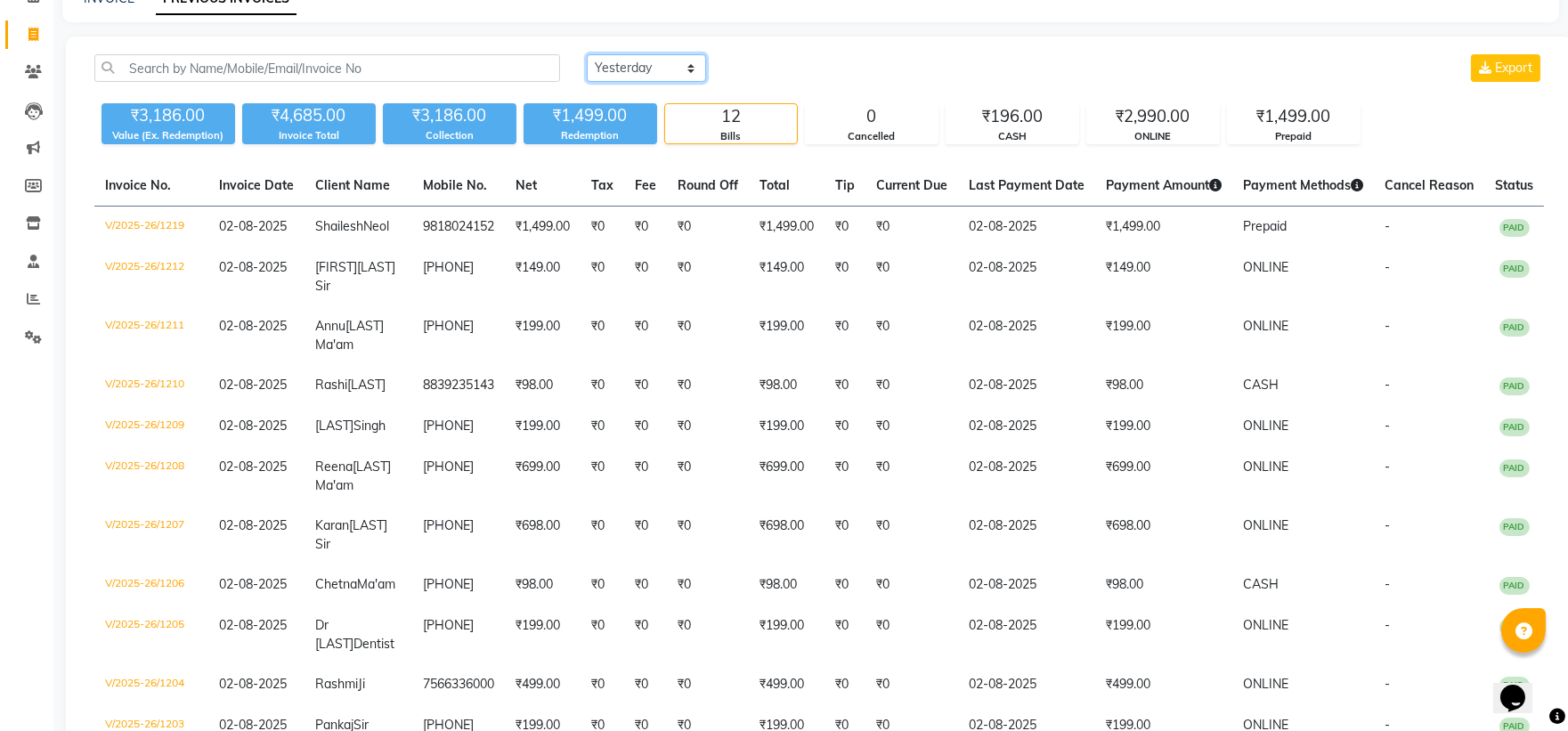 scroll, scrollTop: 0, scrollLeft: 0, axis: both 